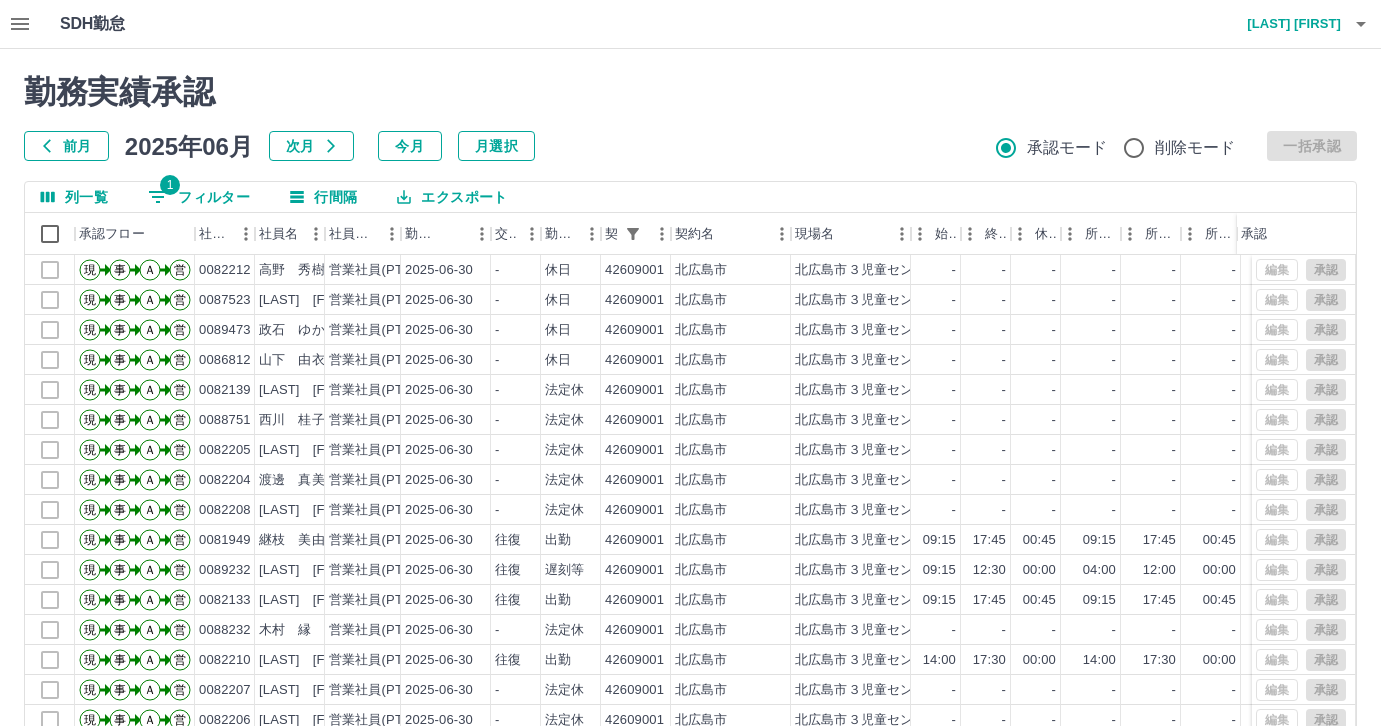 scroll, scrollTop: 0, scrollLeft: 0, axis: both 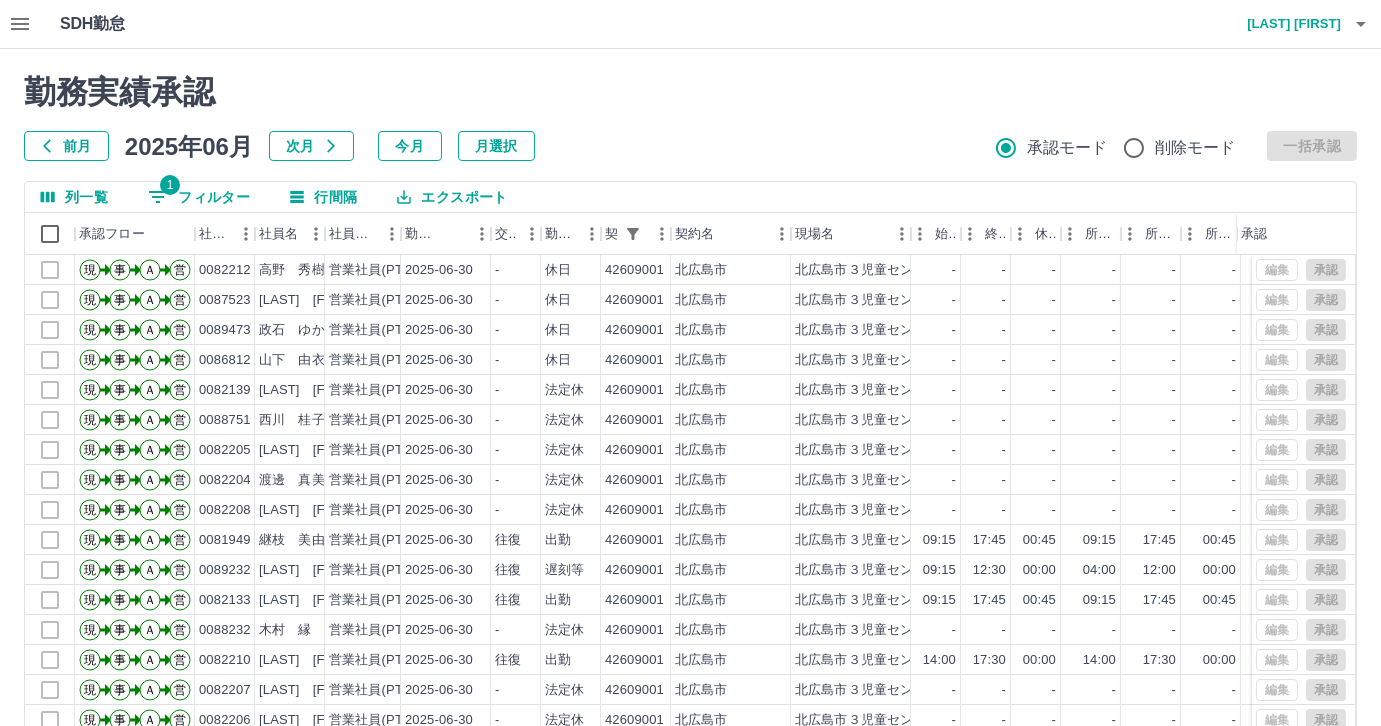 click on "次月" at bounding box center (311, 146) 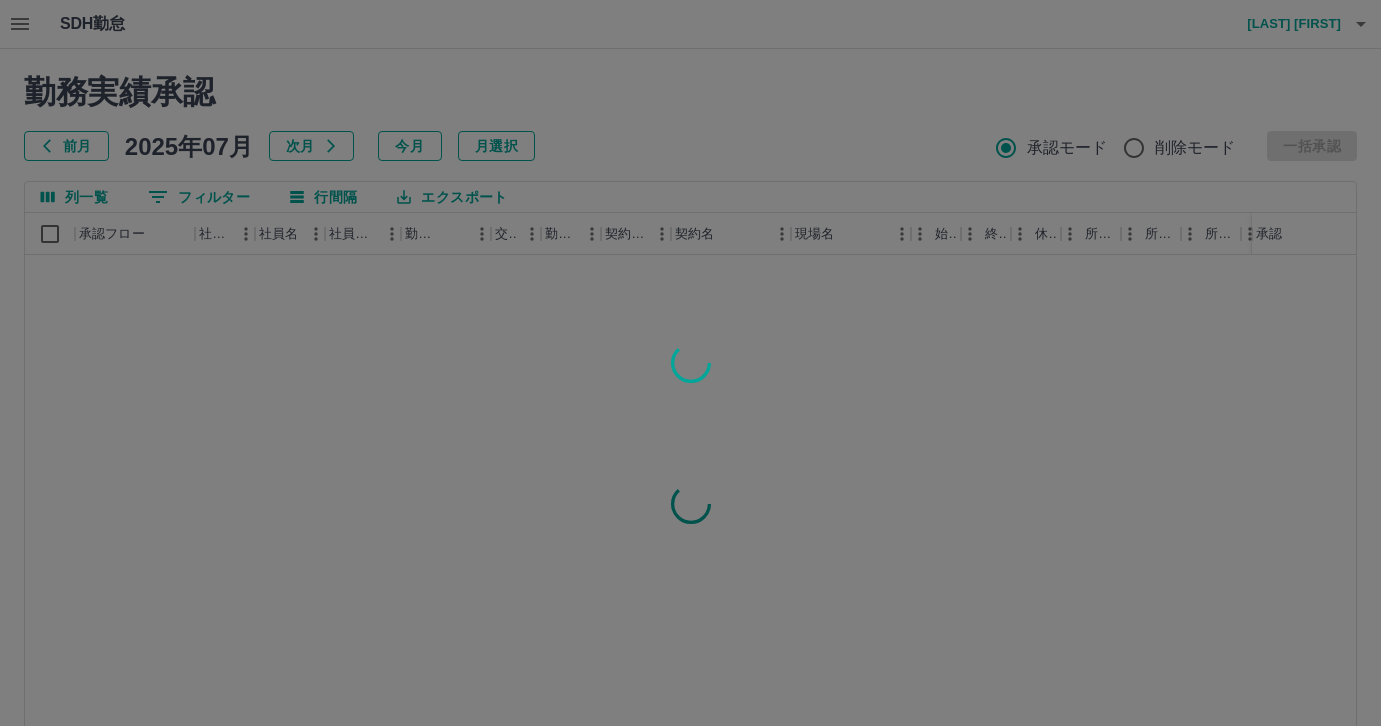 scroll, scrollTop: 0, scrollLeft: 0, axis: both 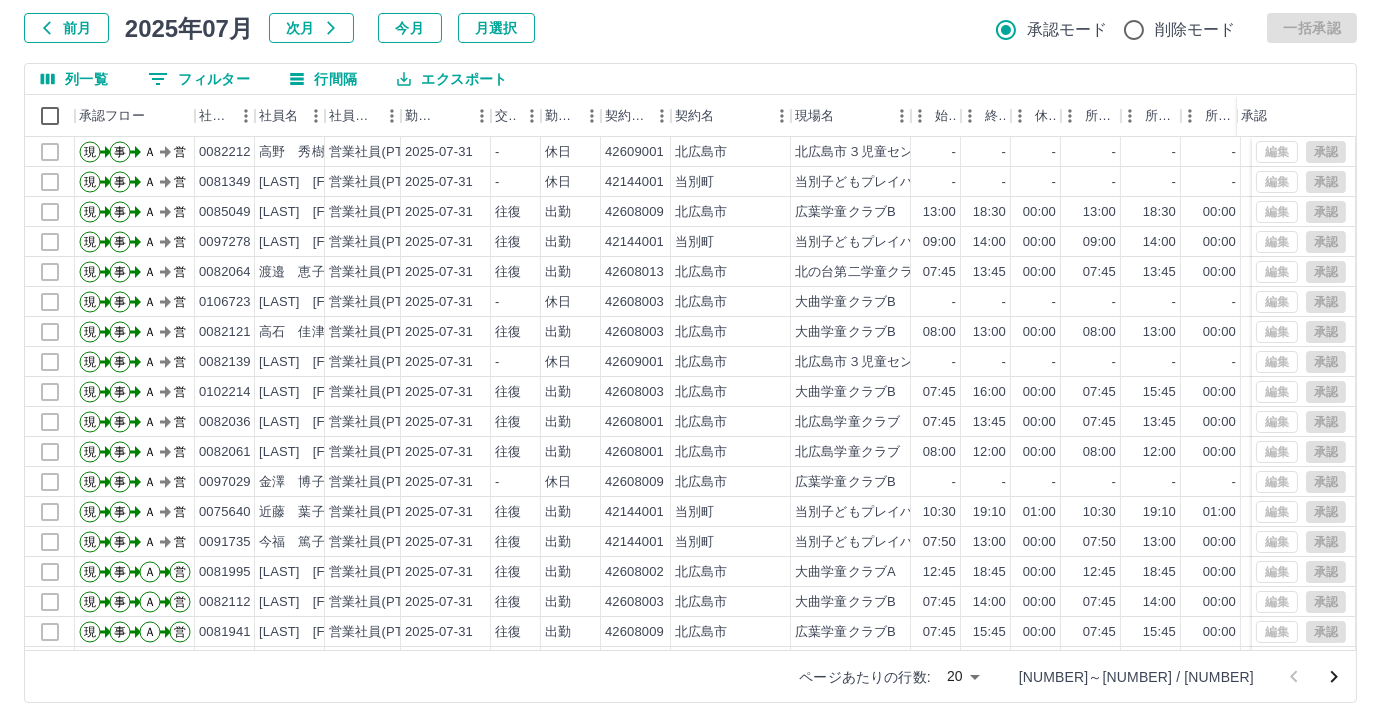click on "SDH勤怠 [LAST] [FIRST] 勤務実績承認 前月 [DATE] 次月 今月 月選択 承認モード 削除モード 一括承認 列一覧 0 フィルター 行間隔 エクスポート 承認フロー 社員番号 社員名 社員区分 勤務日 交通費 勤務区分 契約コード 契約名 現場名 始業 終業 休憩 所定開始 所定終業 所定休憩 拘束 勤務 遅刻等 コメント ステータス 承認 現 事 Ａ 営 [NUMBER] [LAST]　[FIRST] 営業社員(PT契約) [DATE]  -  休日 [NUMBER] [CITY] [CITY] [TIME] [TIME] [TIME] [TIME] [TIME] [TIME] [TIME] [TIME] AM承認待 現 事 Ａ 営 [NUMBER] [LAST]　[FIRST] 営業社員(PT契約) [DATE]  -  休日 [NUMBER] [CITY] [CITY] [TIME] [TIME] [TIME] [TIME] [TIME] [TIME] [TIME] [TIME] AM承認待 現 事 Ａ 営 [NUMBER] [LAST]　[FIRST] 営業社員(PT契約) [DATE] 往復 出勤 [NUMBER] [CITY] [CITY] [TIME] [TIME] [TIME] [TIME] [TIME] [TIME] [TIME] [TIME] AM承認待 現 -" at bounding box center (690, 304) 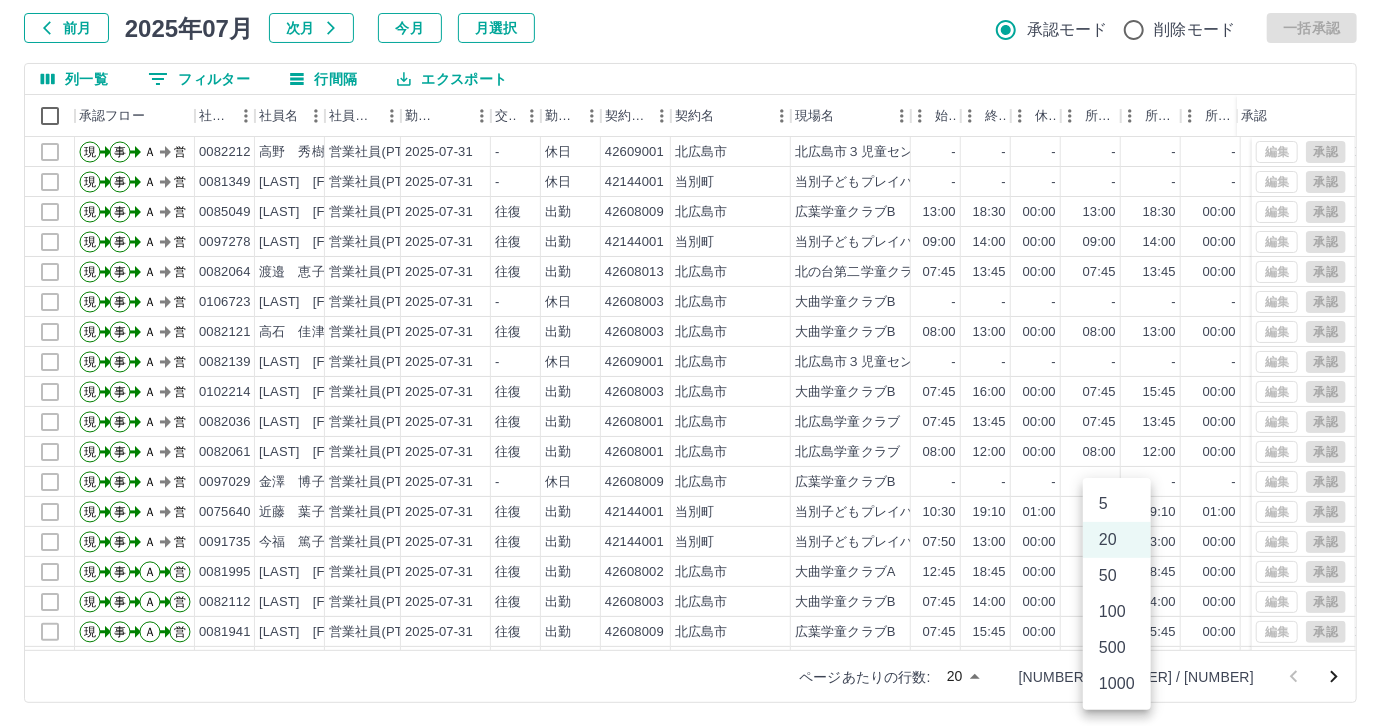 click on "500" at bounding box center [1117, 648] 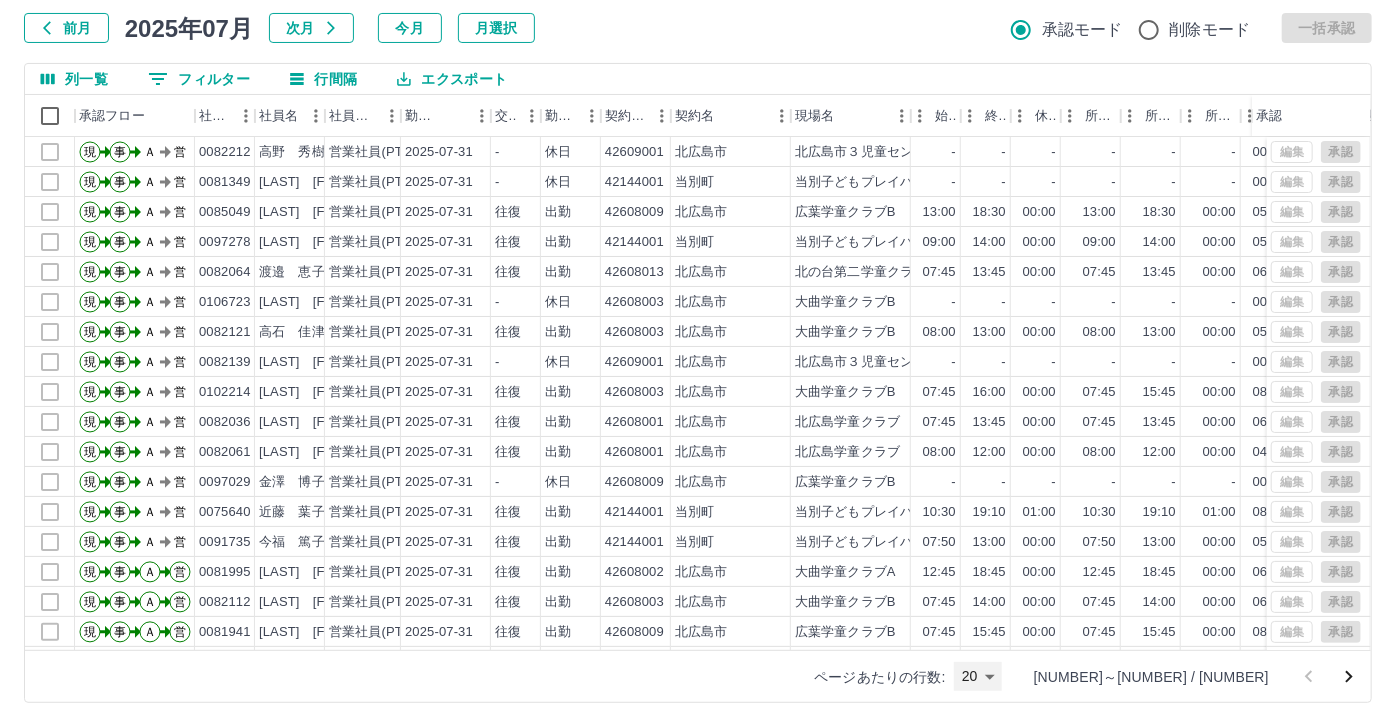 type on "***" 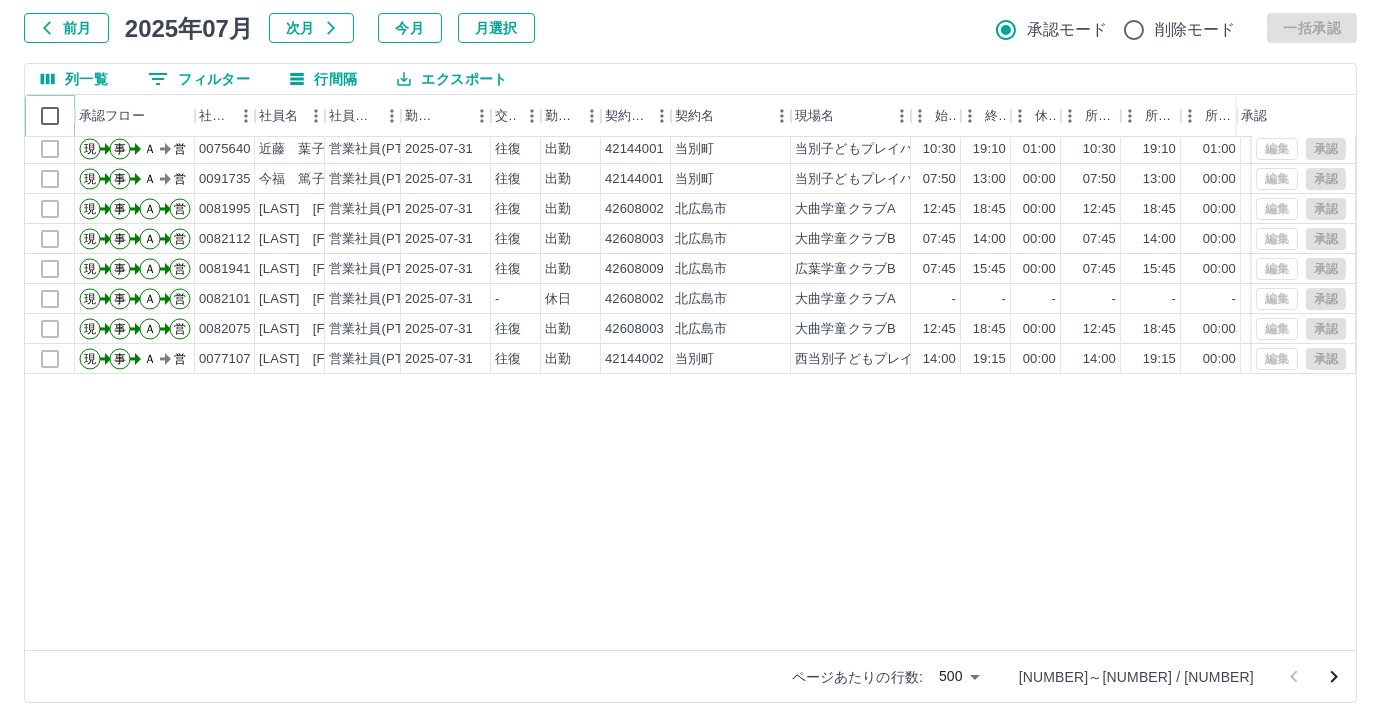scroll, scrollTop: 0, scrollLeft: 0, axis: both 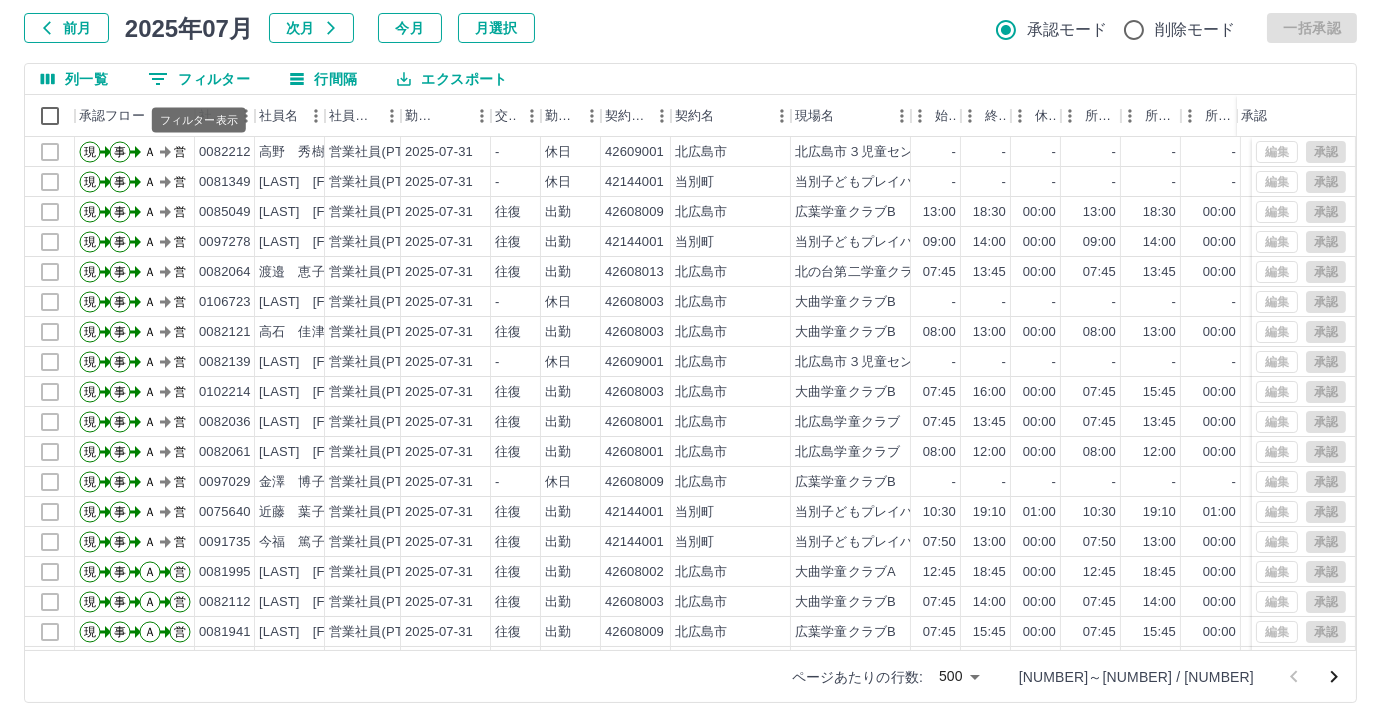 click on "0 フィルター" at bounding box center (199, 79) 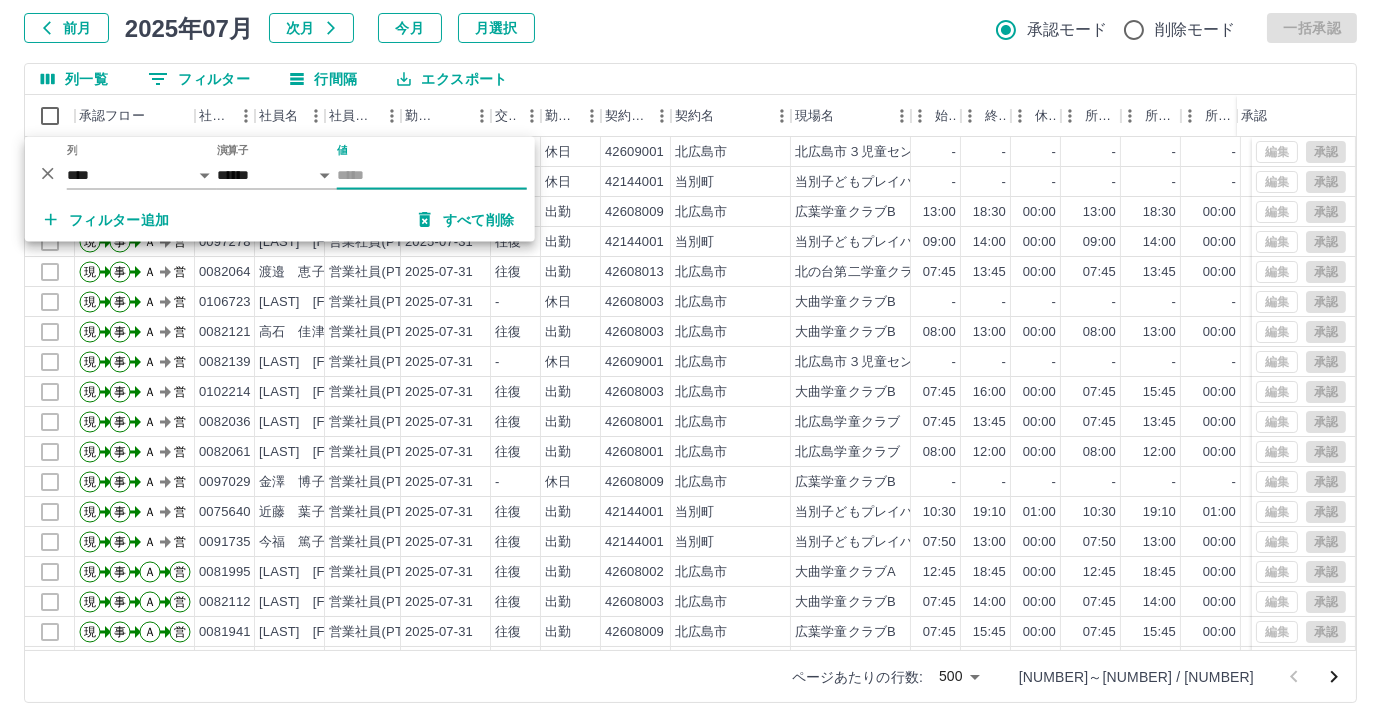 click on "列一覧 0 フィルター 行間隔 エクスポート" at bounding box center [690, 79] 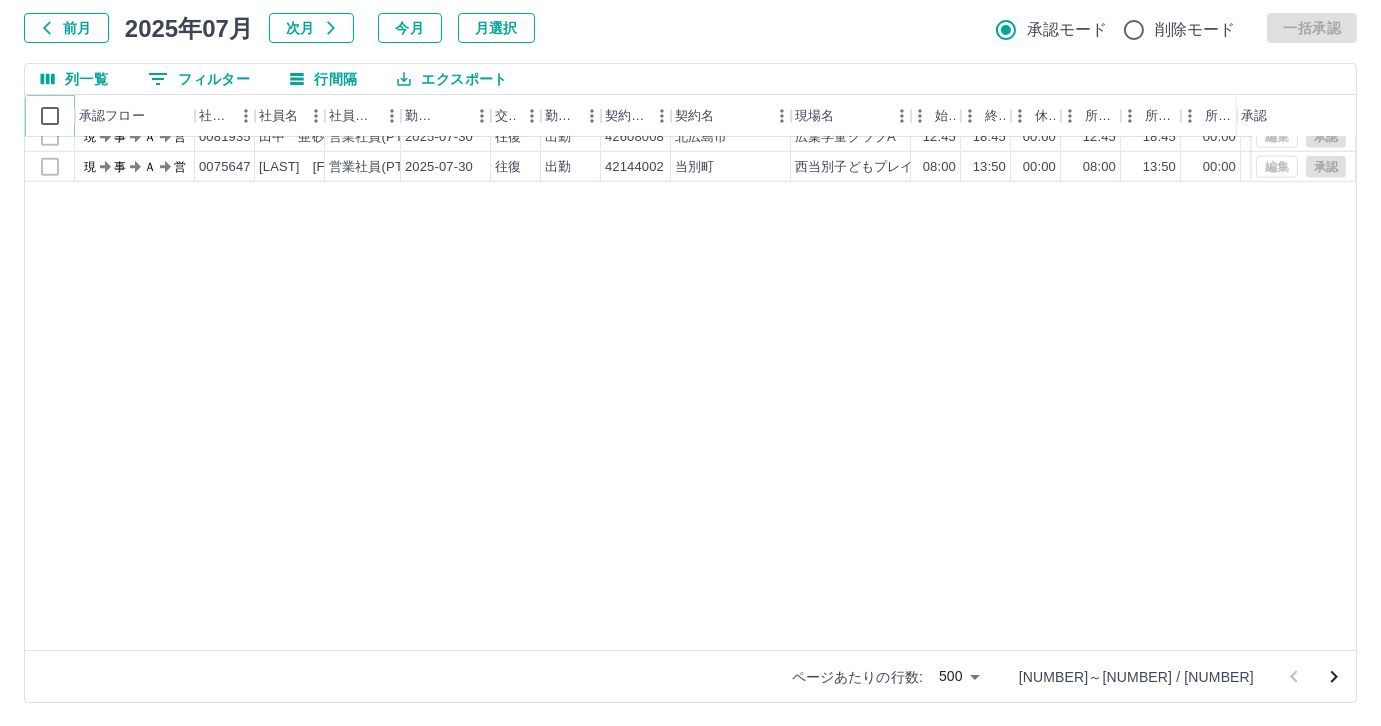 scroll, scrollTop: 4000, scrollLeft: 0, axis: vertical 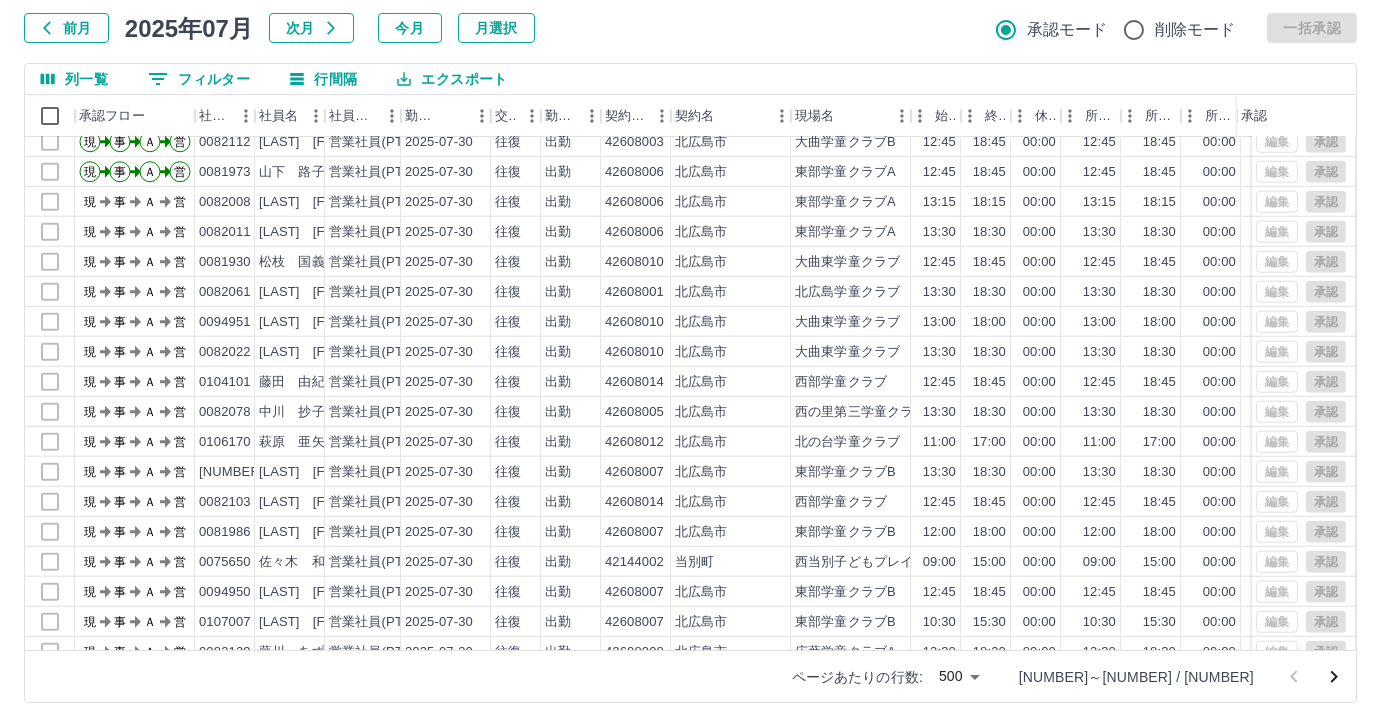 click 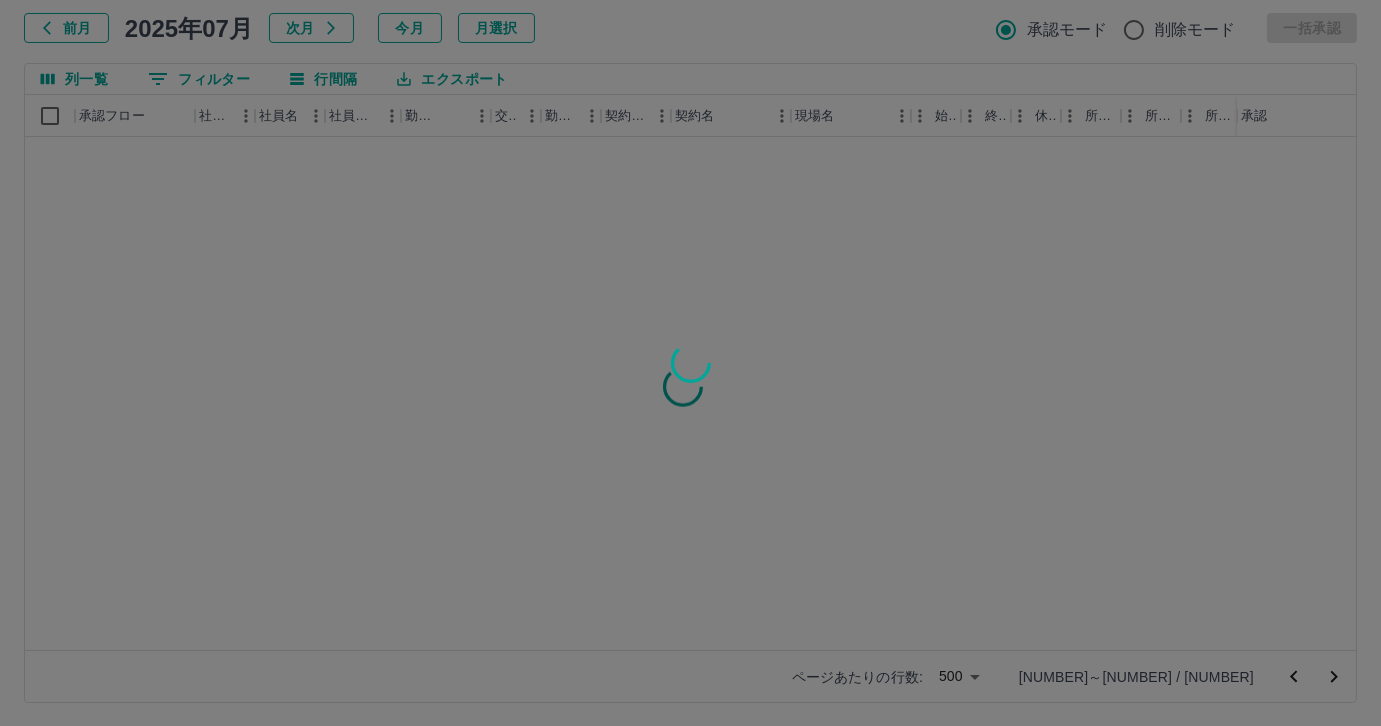 scroll, scrollTop: 0, scrollLeft: 0, axis: both 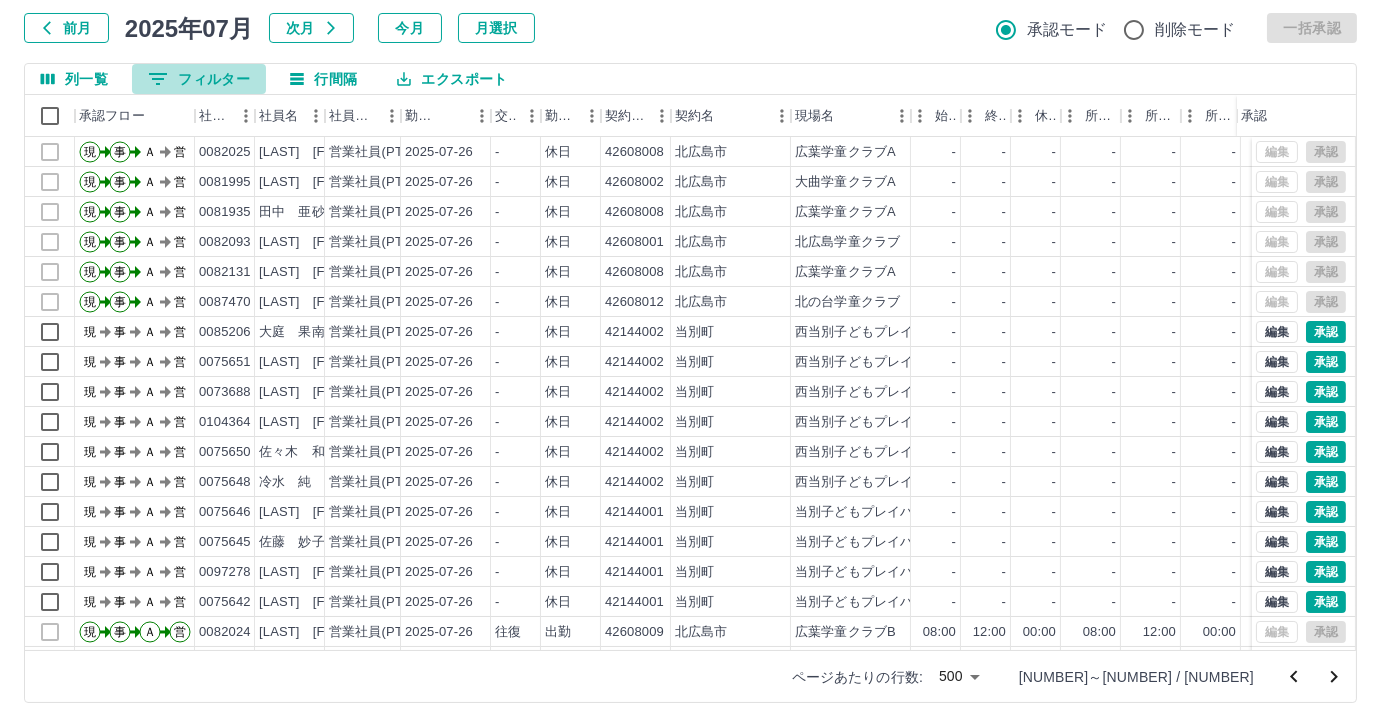 click on "0 フィルター" at bounding box center (199, 79) 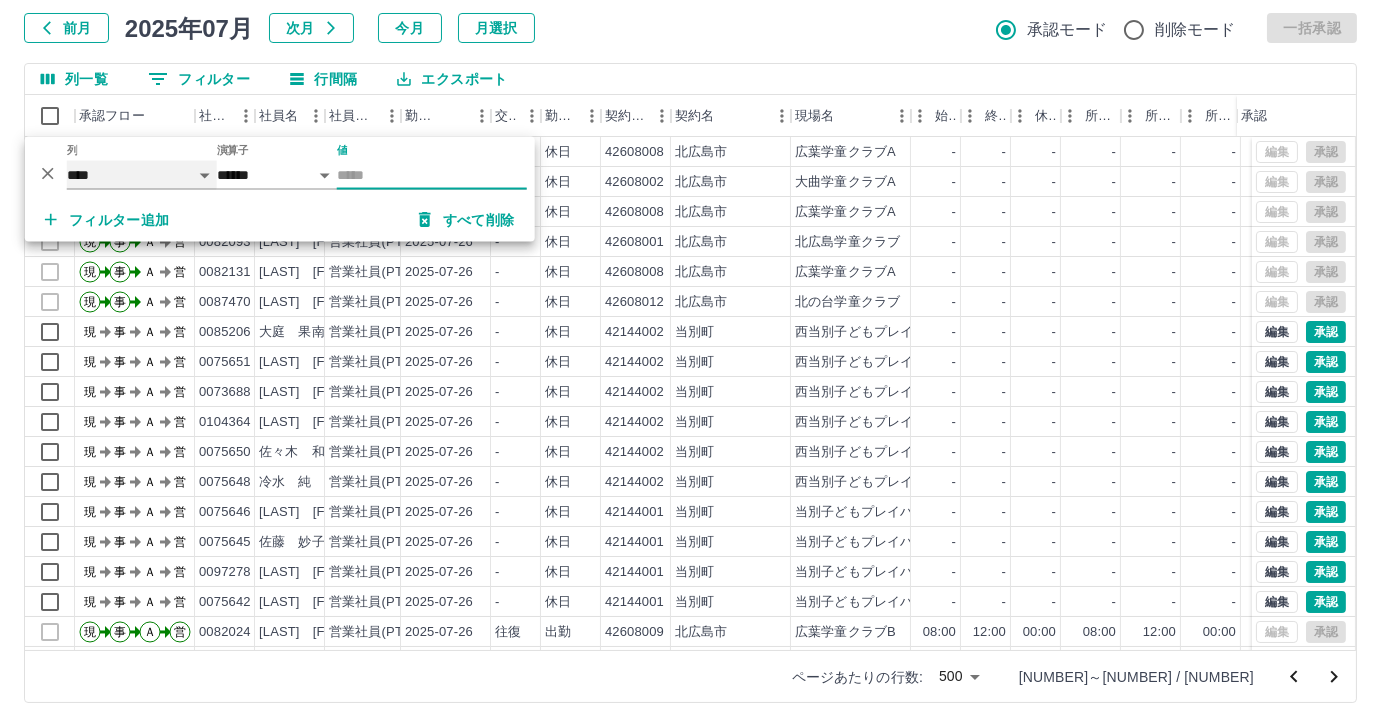 click on "**** *** **** *** *** **** ***** *** *** ** ** ** **** **** **** ** ** *** **** *****" at bounding box center [142, 175] 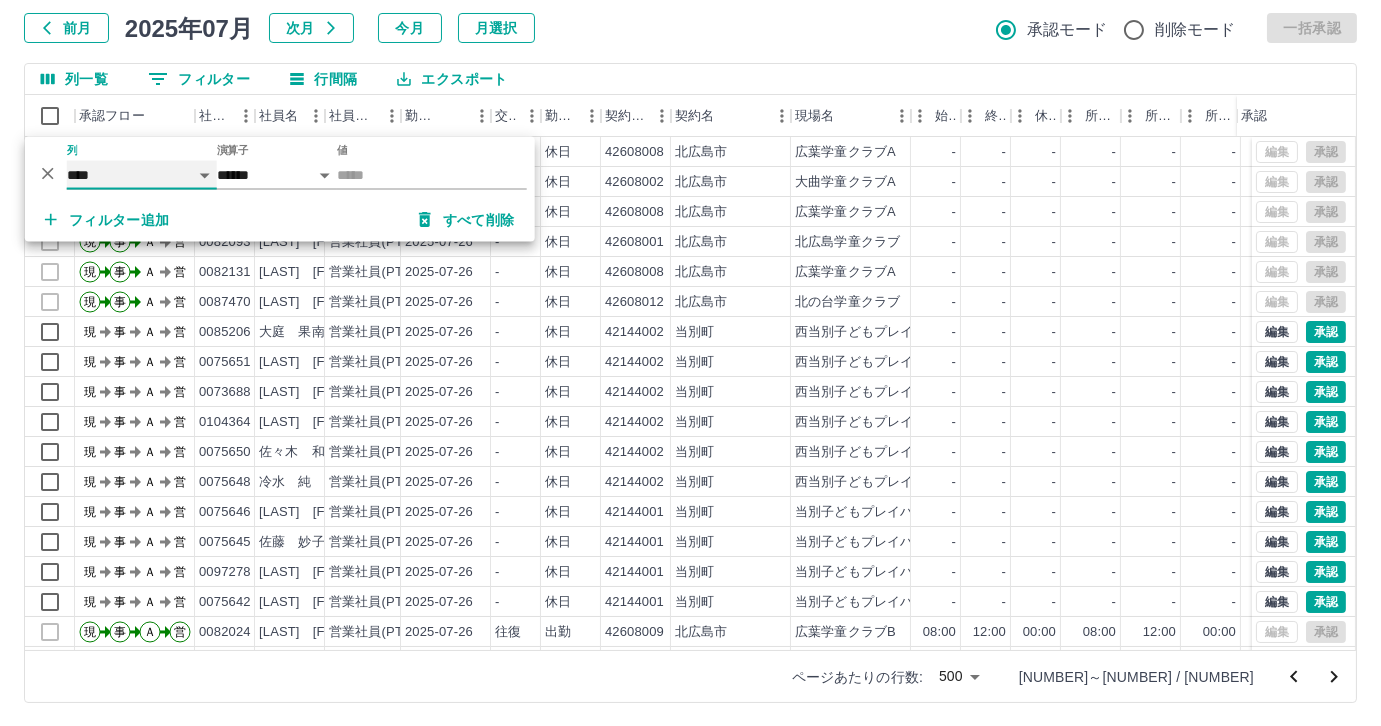 click on "**** *** **** *** *** **** ***** *** *** ** ** ** **** **** **** ** ** *** **** *****" at bounding box center (142, 175) 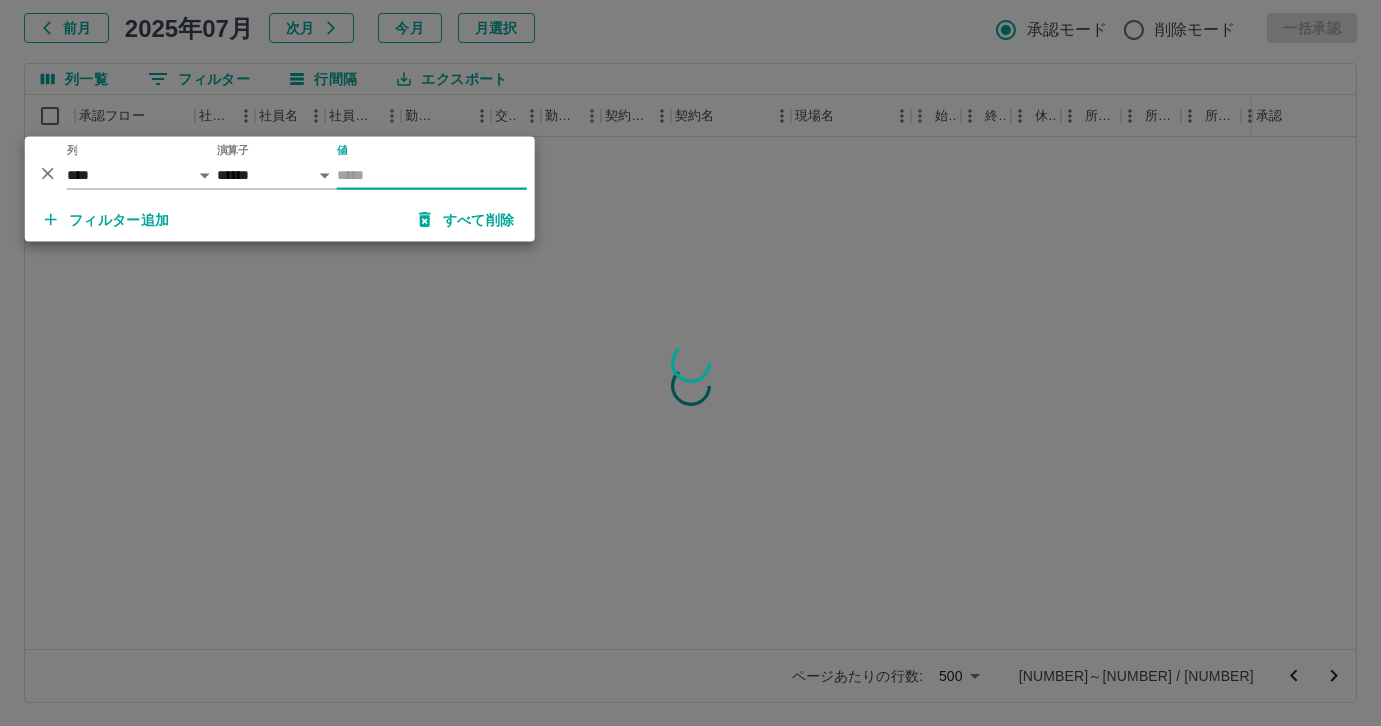 click on "値" at bounding box center (432, 175) 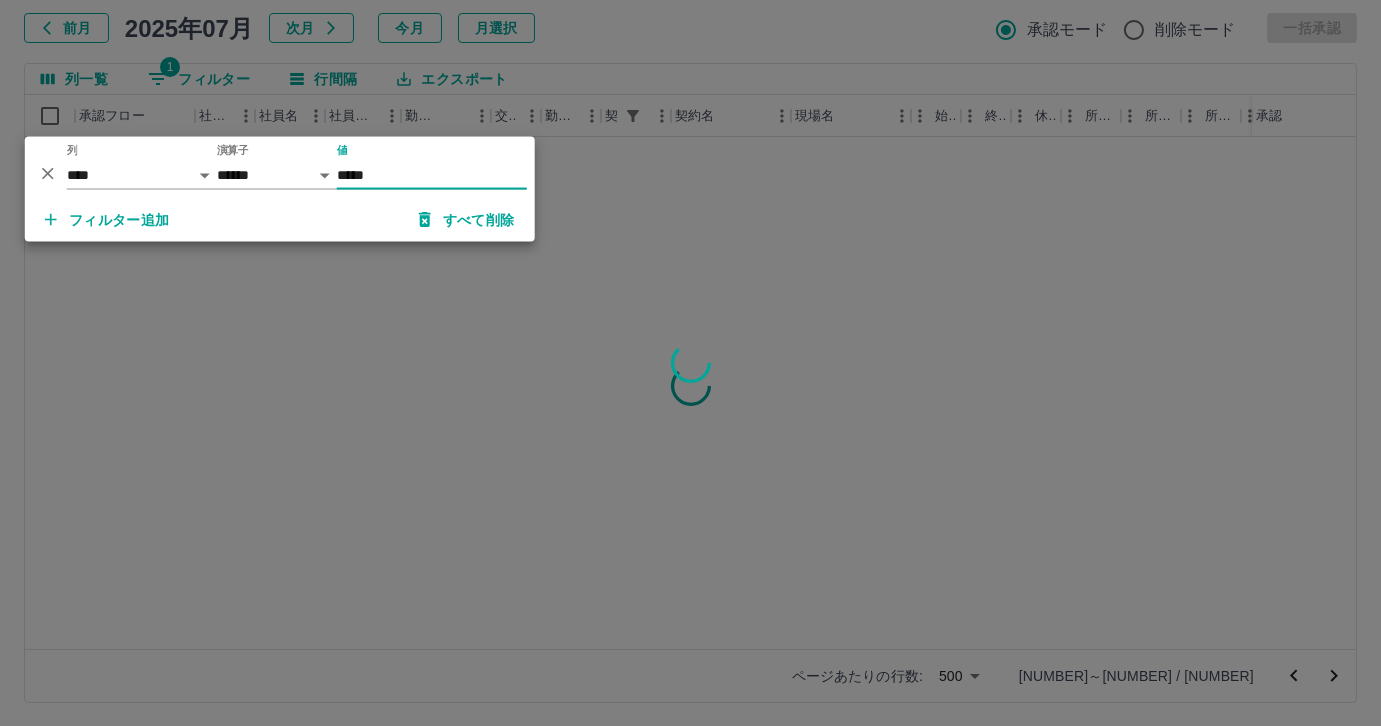 type on "*****" 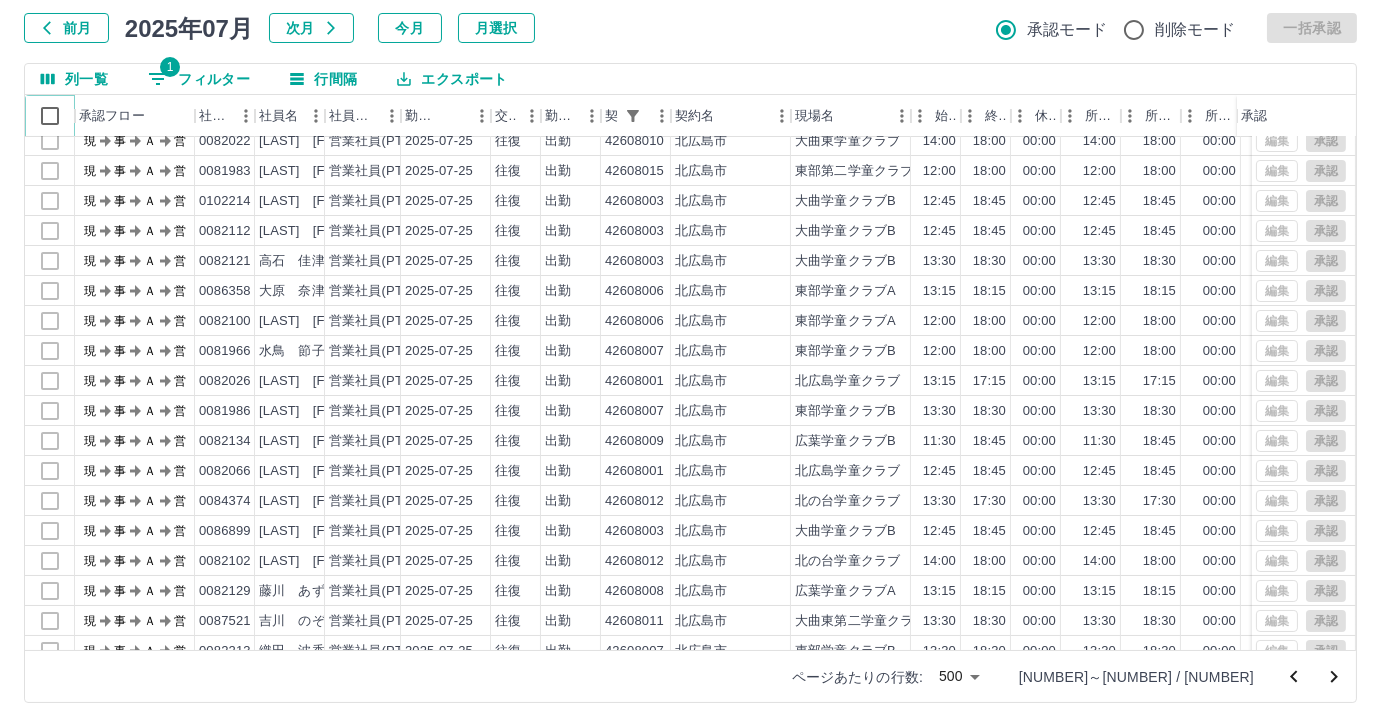 scroll, scrollTop: 0, scrollLeft: 0, axis: both 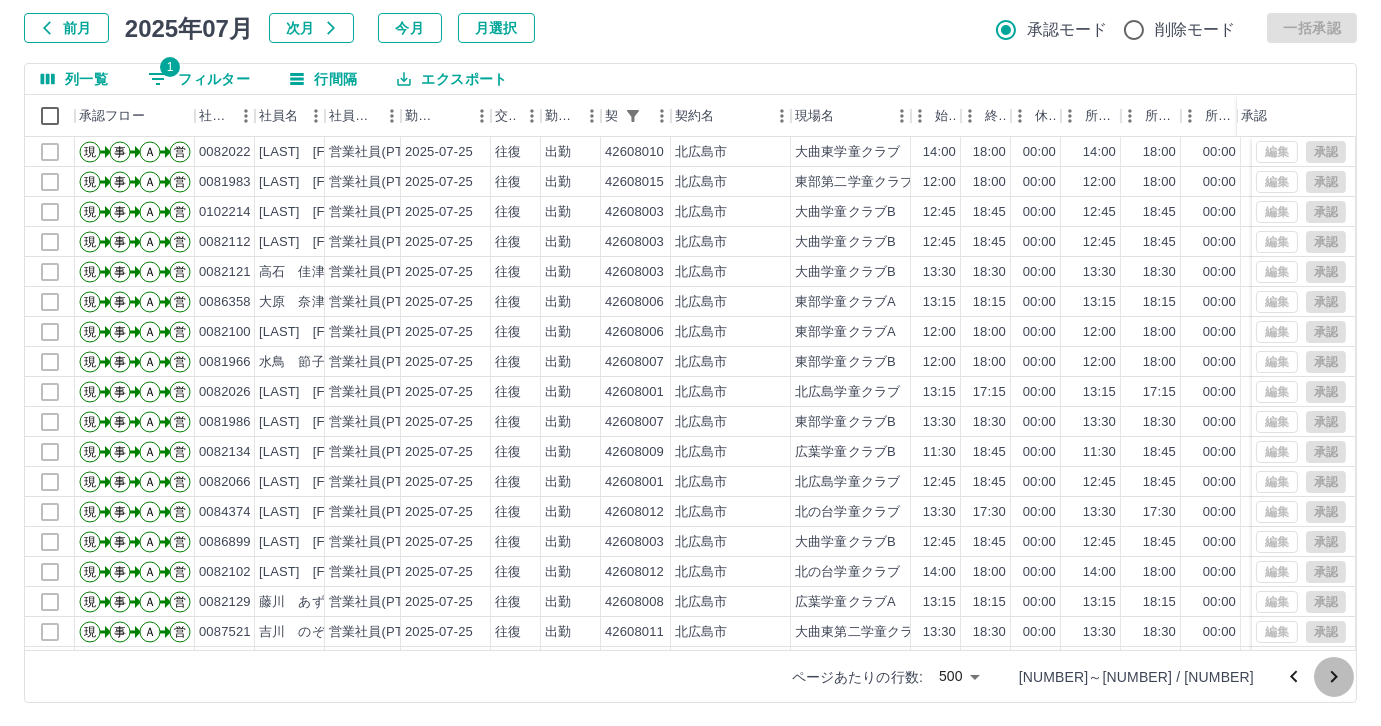 click 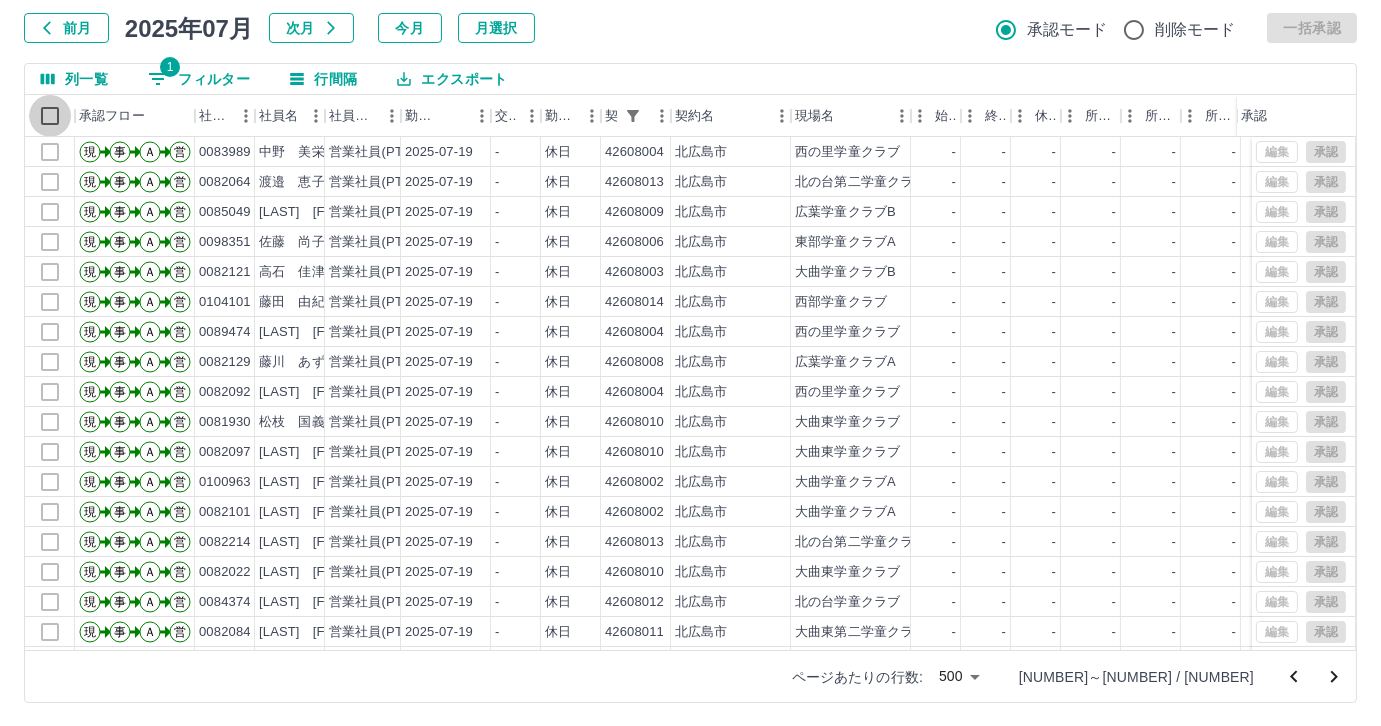 select on "**********" 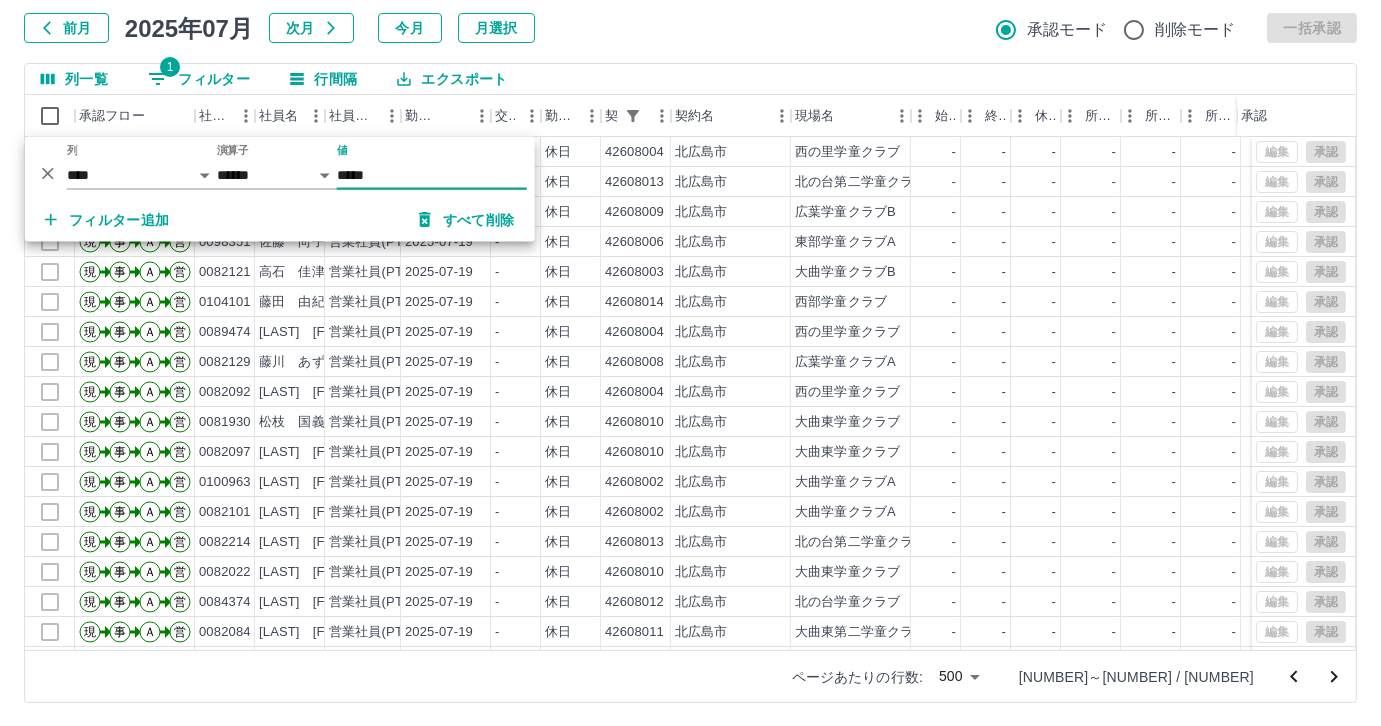 click on "*****" at bounding box center [432, 175] 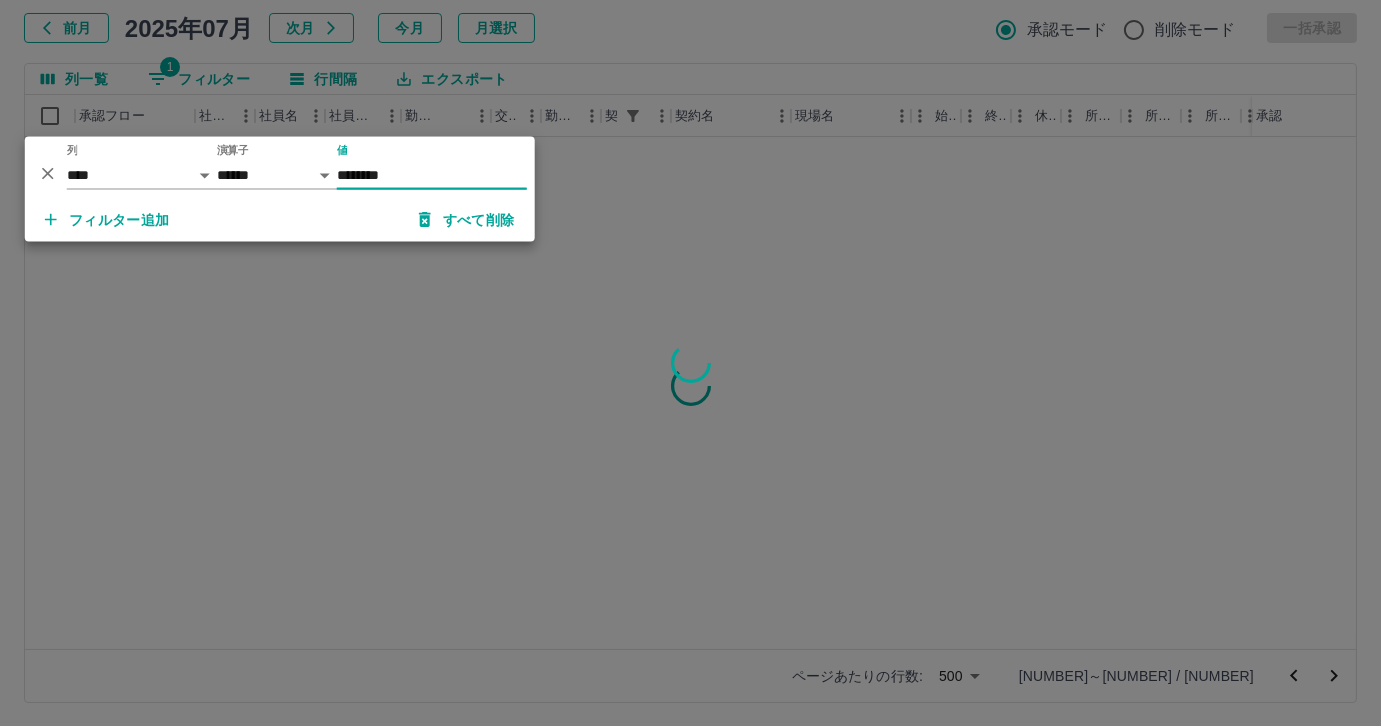 type on "********" 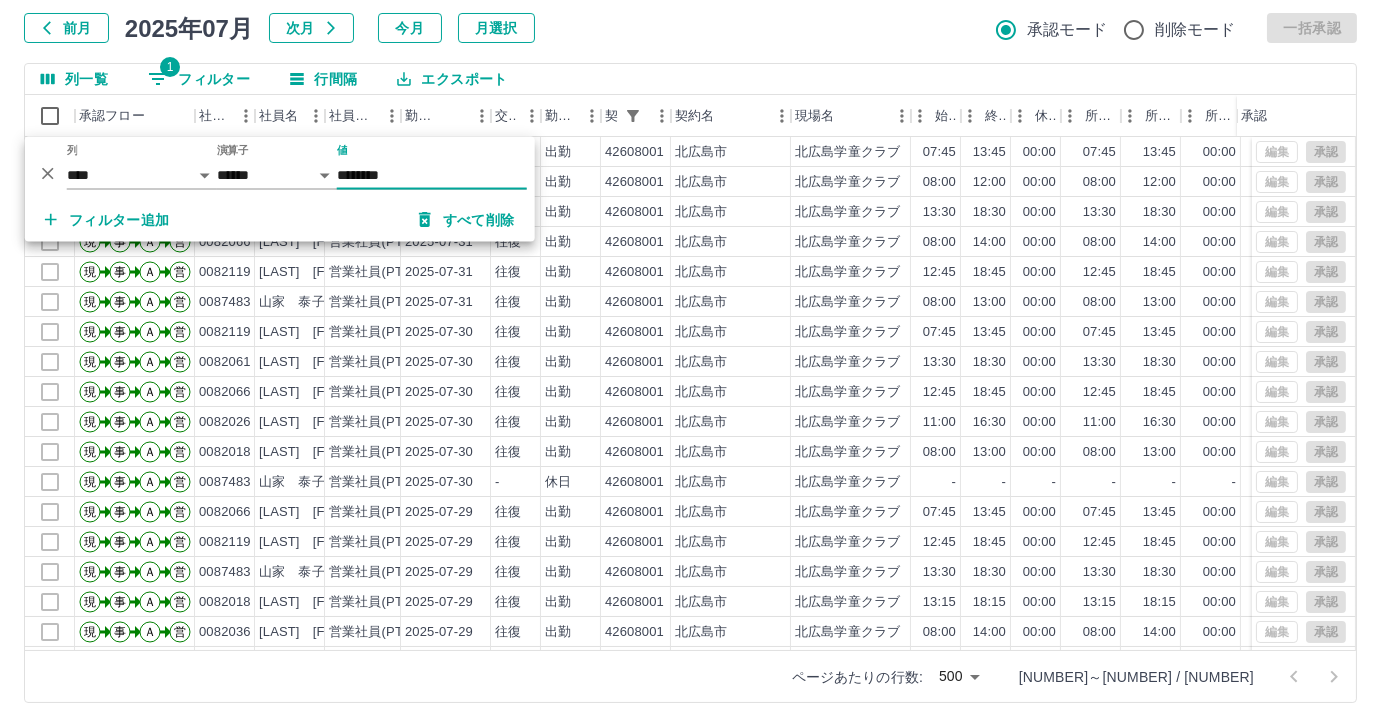 drag, startPoint x: 615, startPoint y: 53, endPoint x: 202, endPoint y: 71, distance: 413.39206 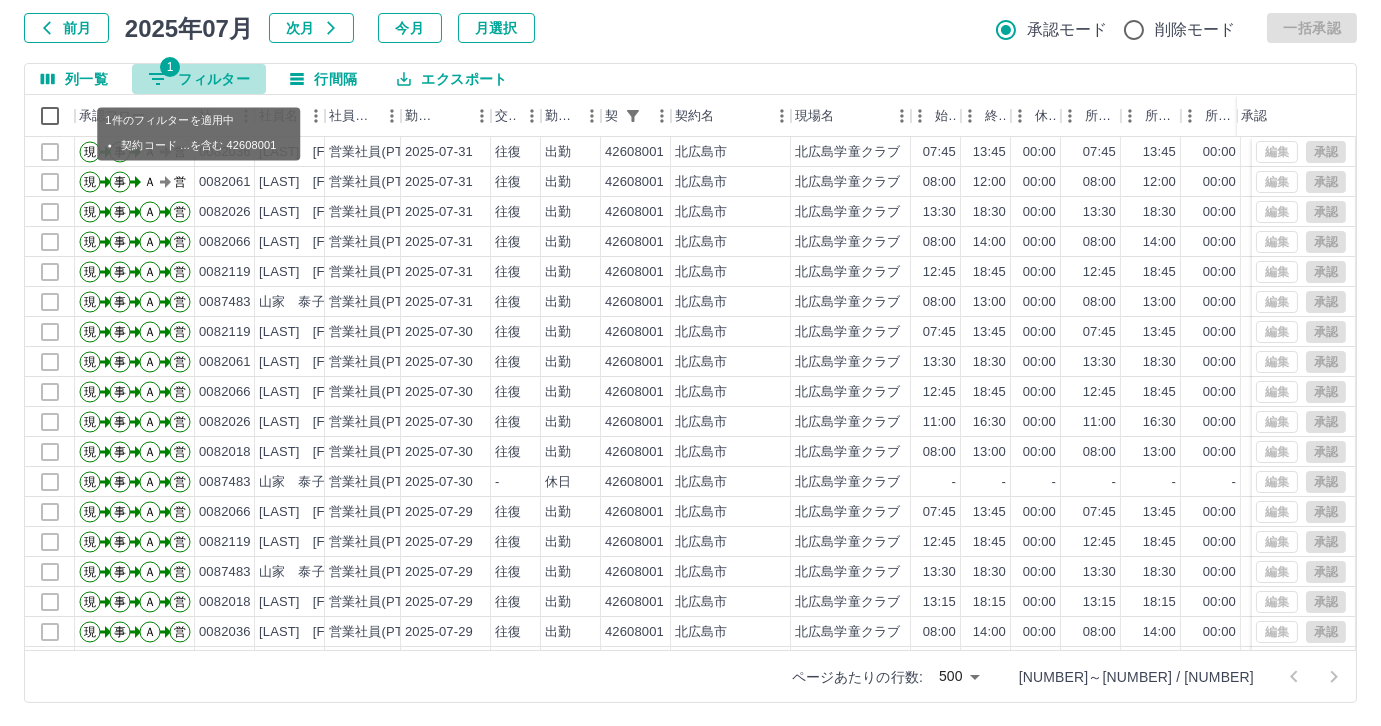 click on "1 フィルター" at bounding box center (199, 79) 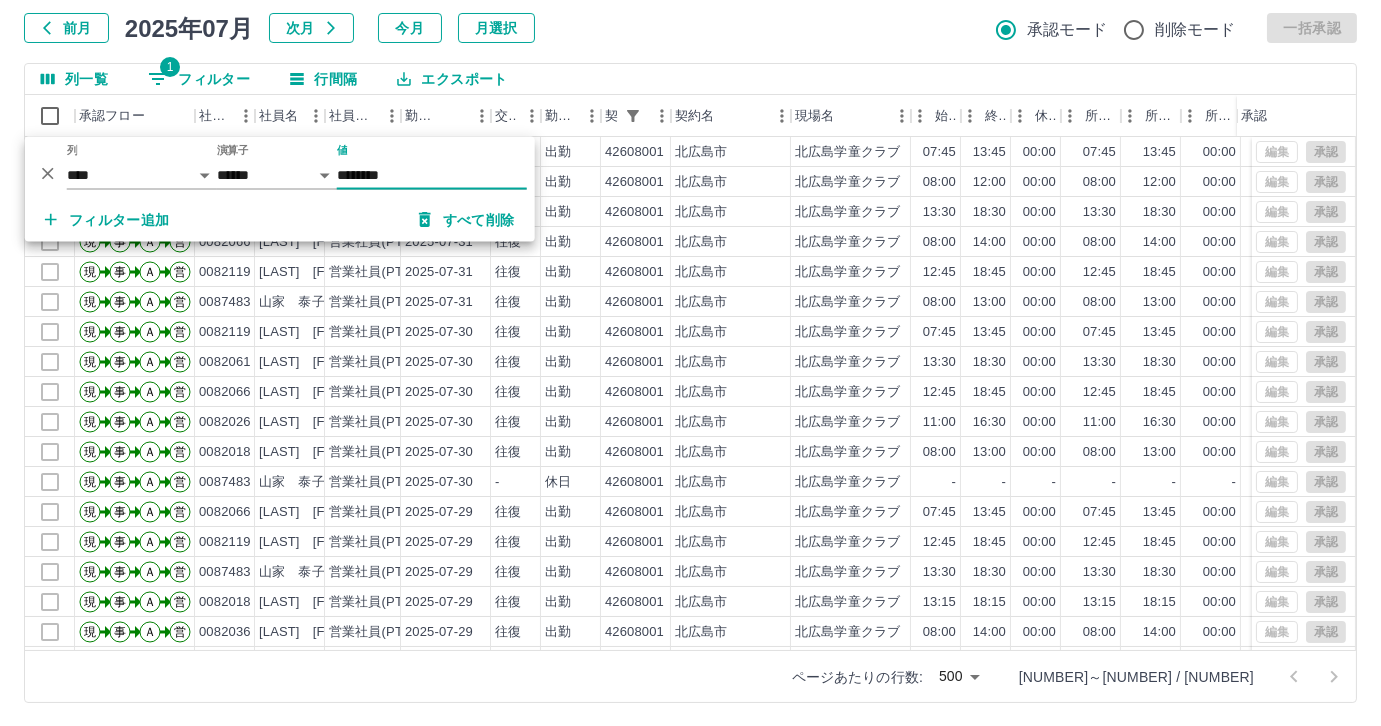 click on "列一覧 1 フィルター 行間隔 エクスポート" at bounding box center [690, 79] 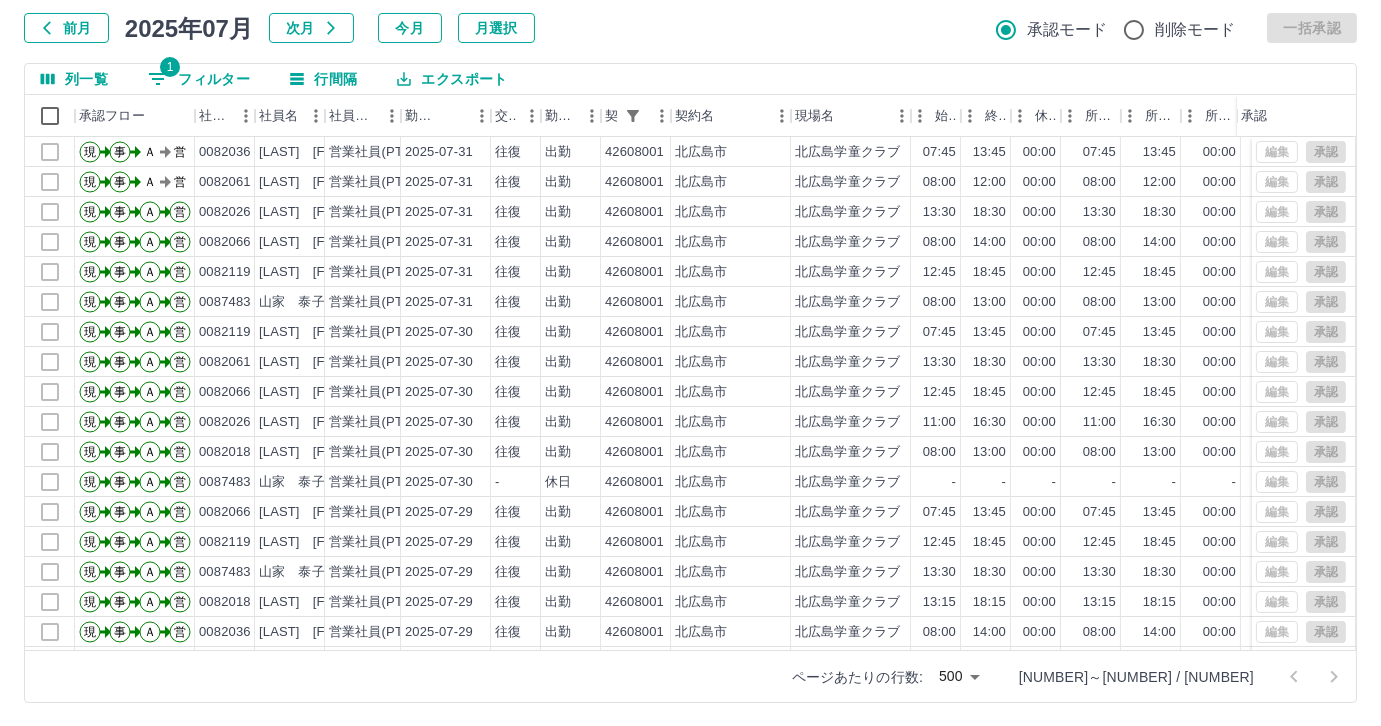 select on "**********" 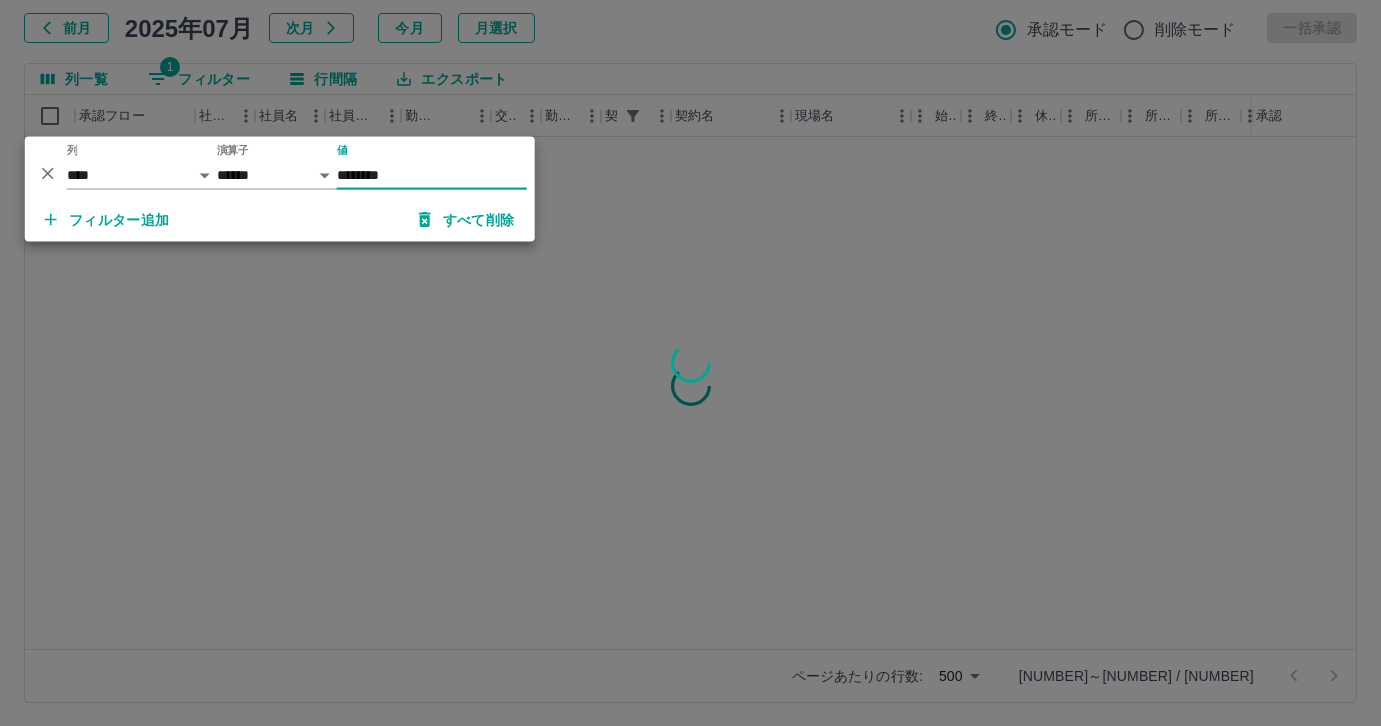 type on "********" 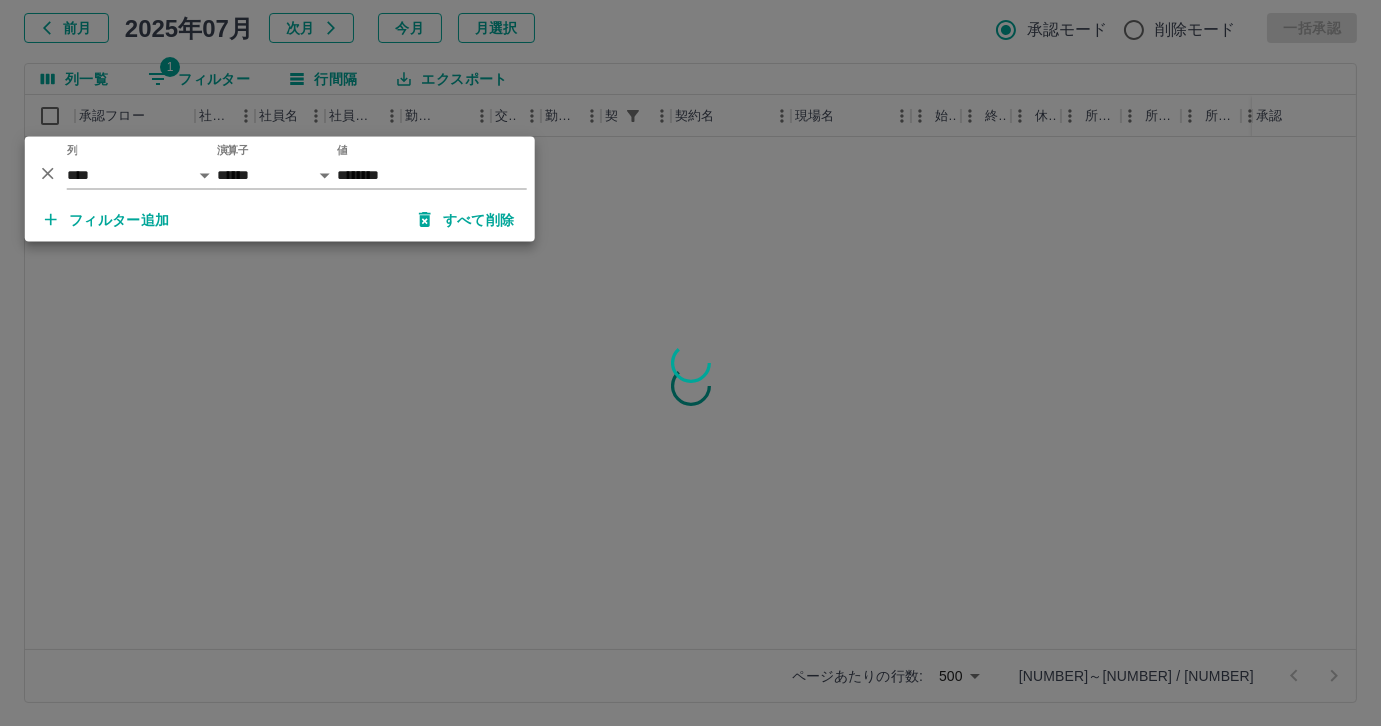 click at bounding box center (690, 363) 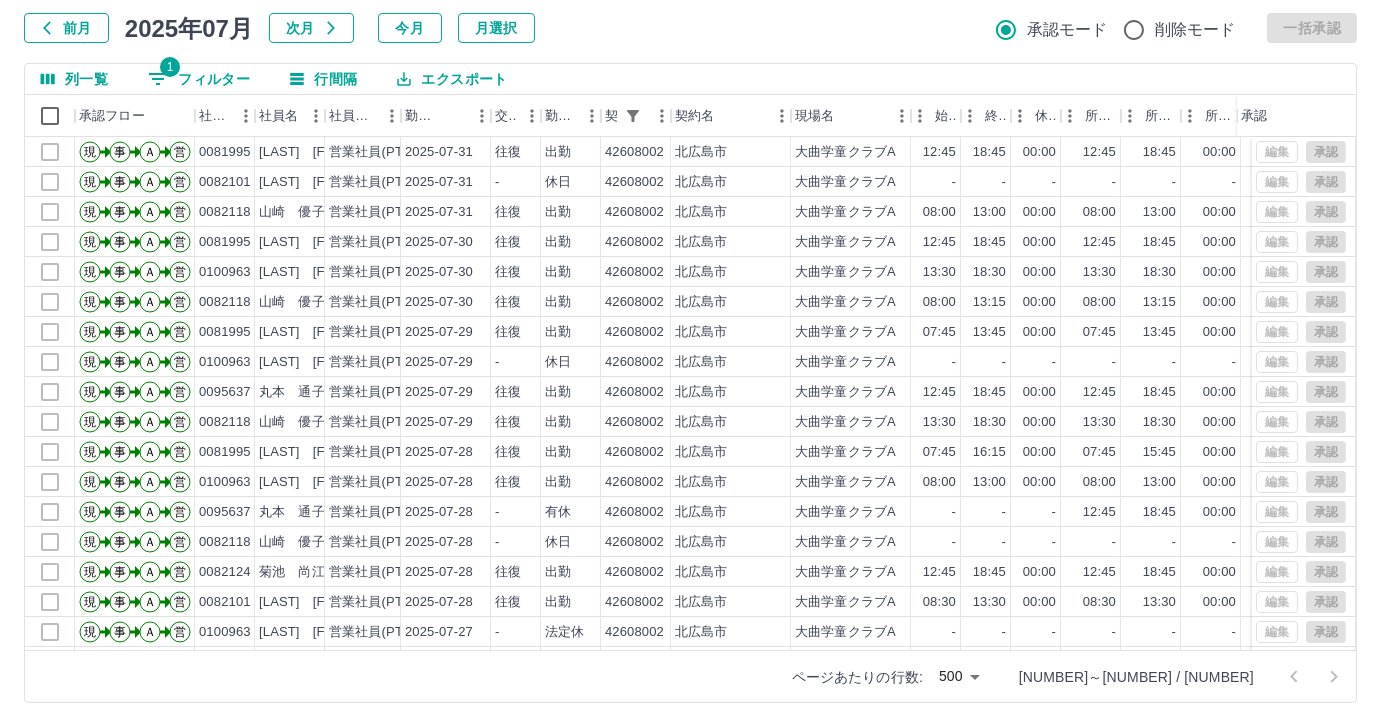 select on "**********" 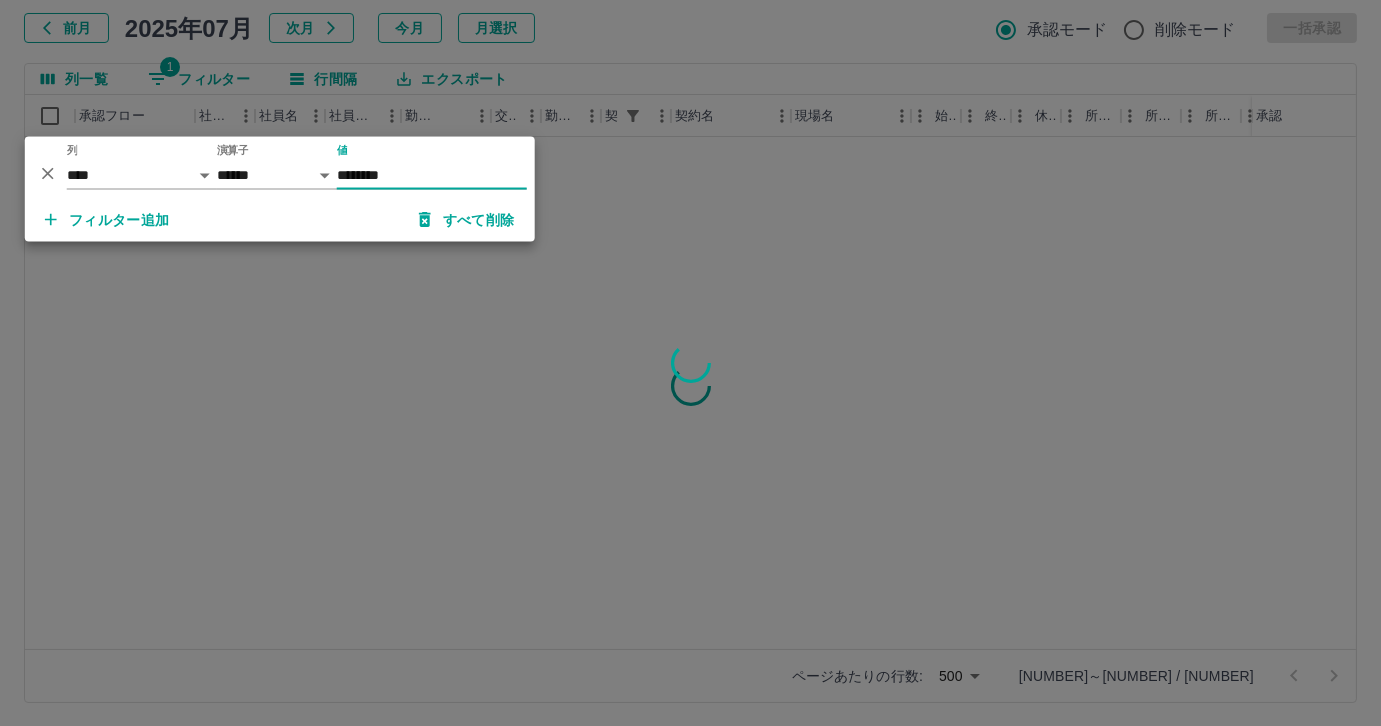 type on "********" 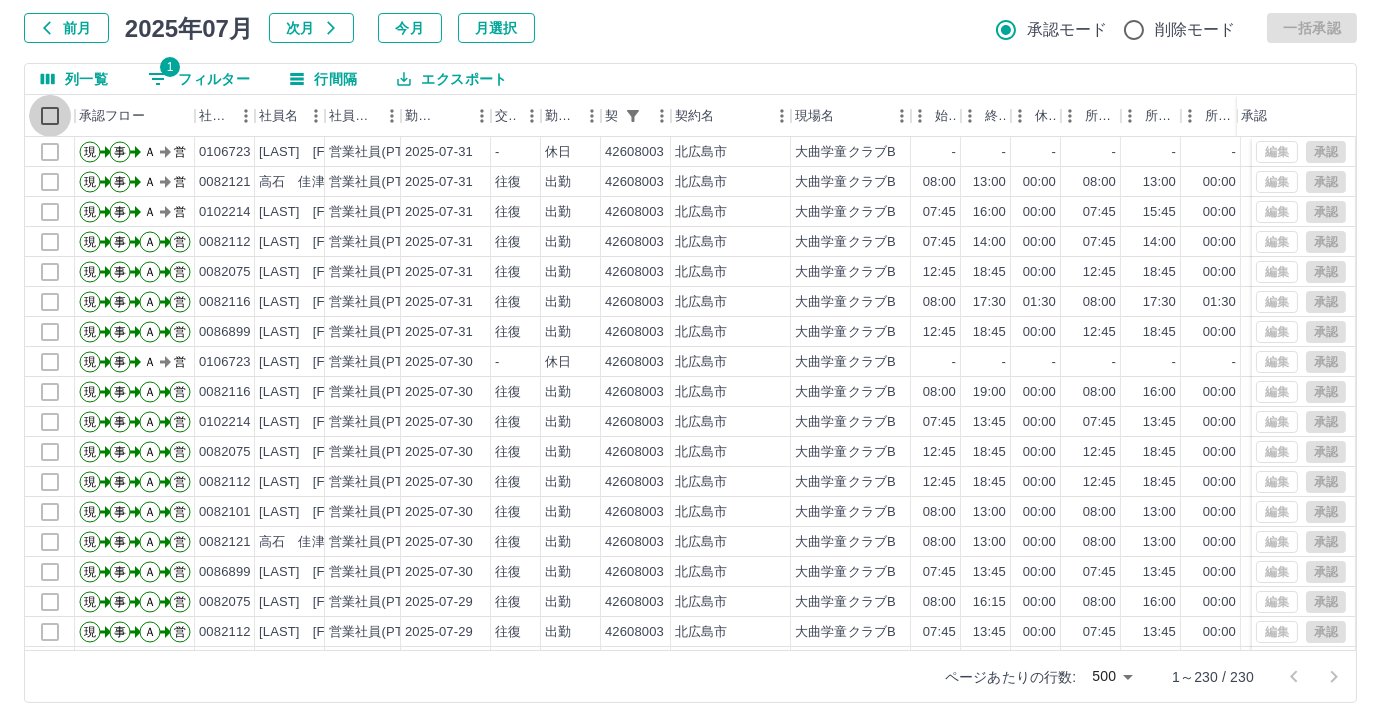 select on "**********" 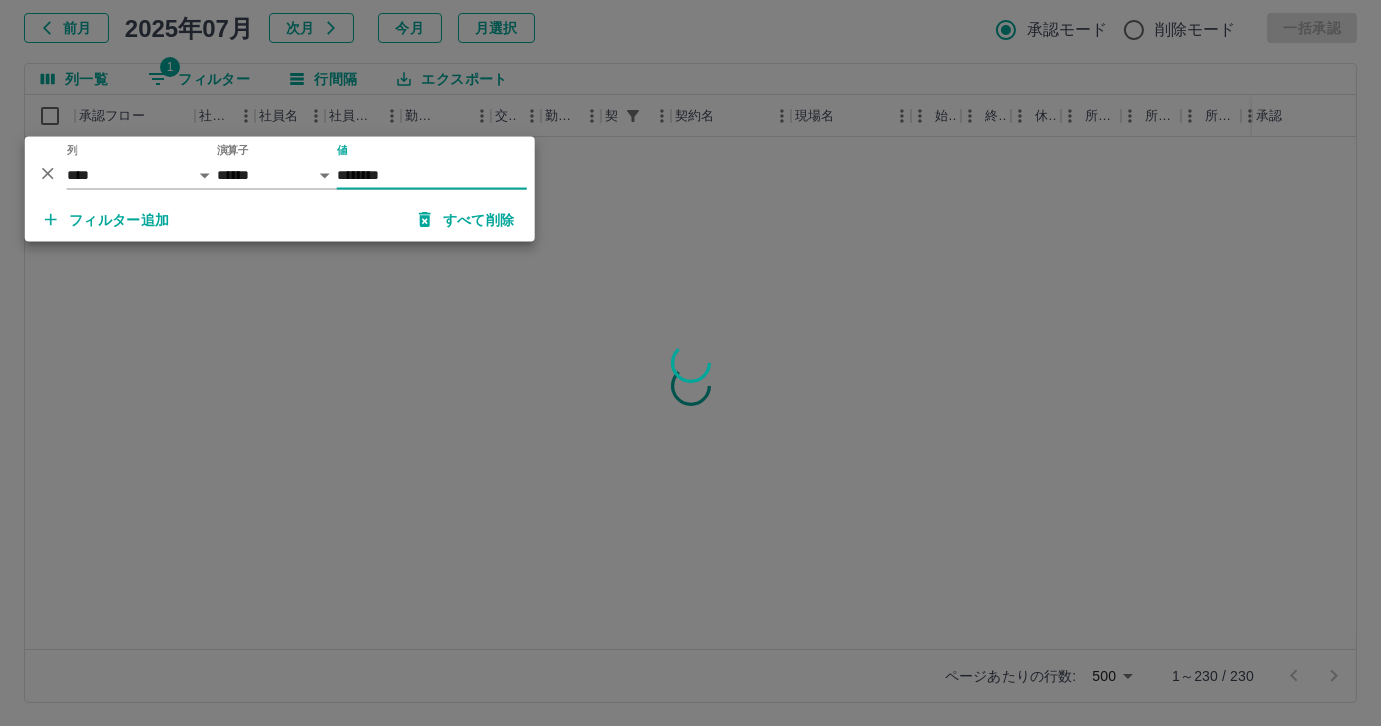 type on "********" 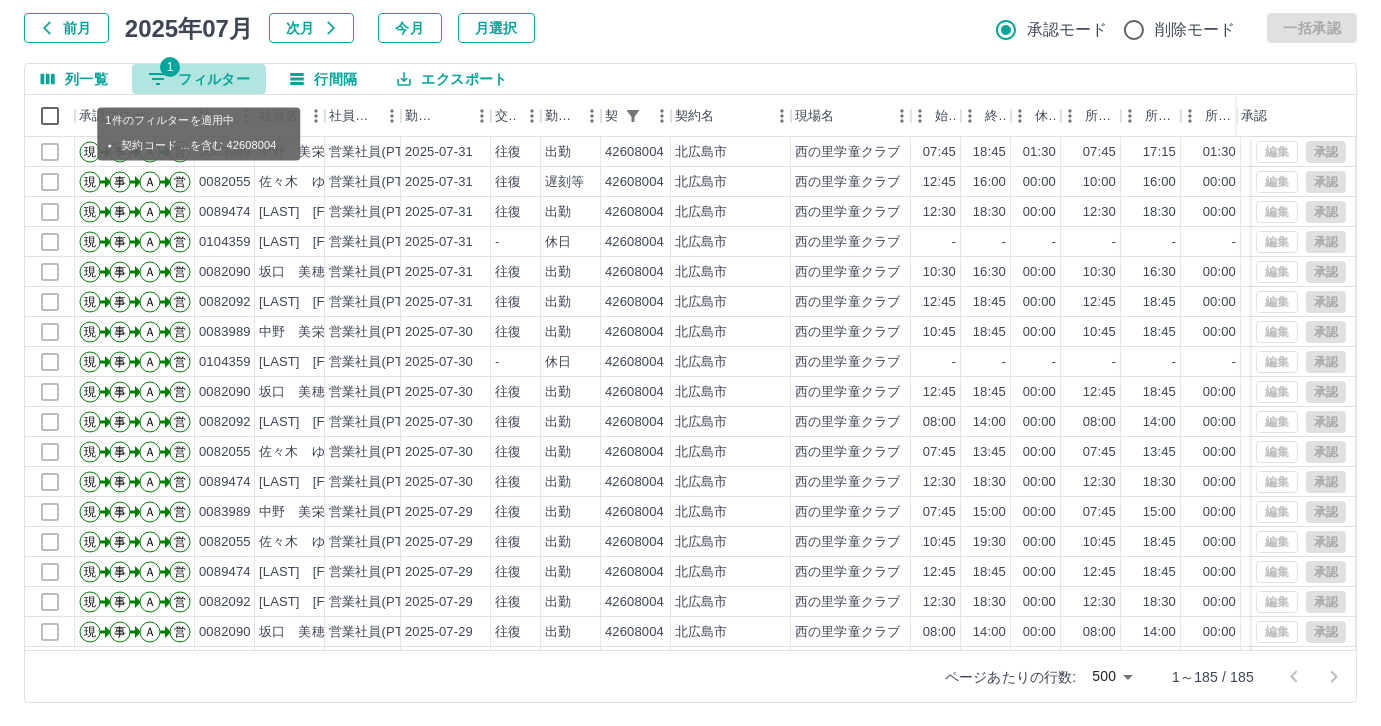 click on "1 フィルター" at bounding box center [199, 79] 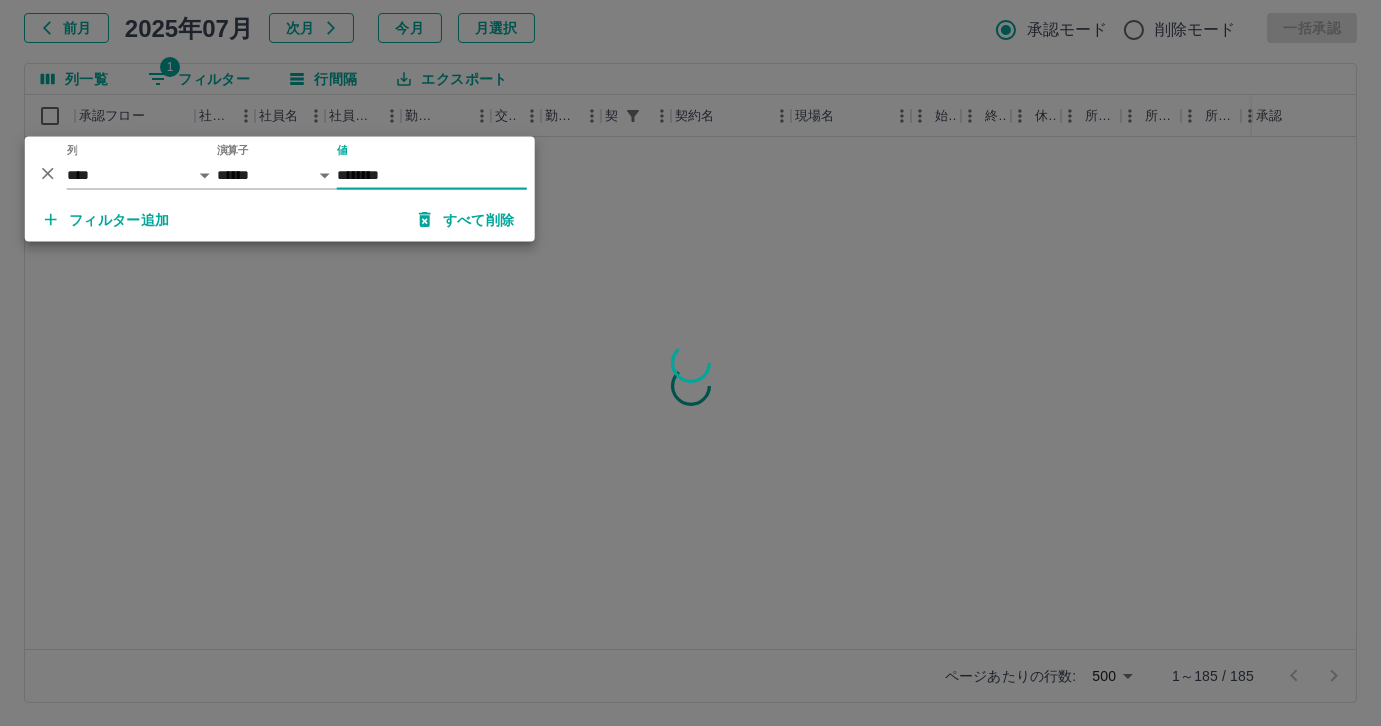 type on "********" 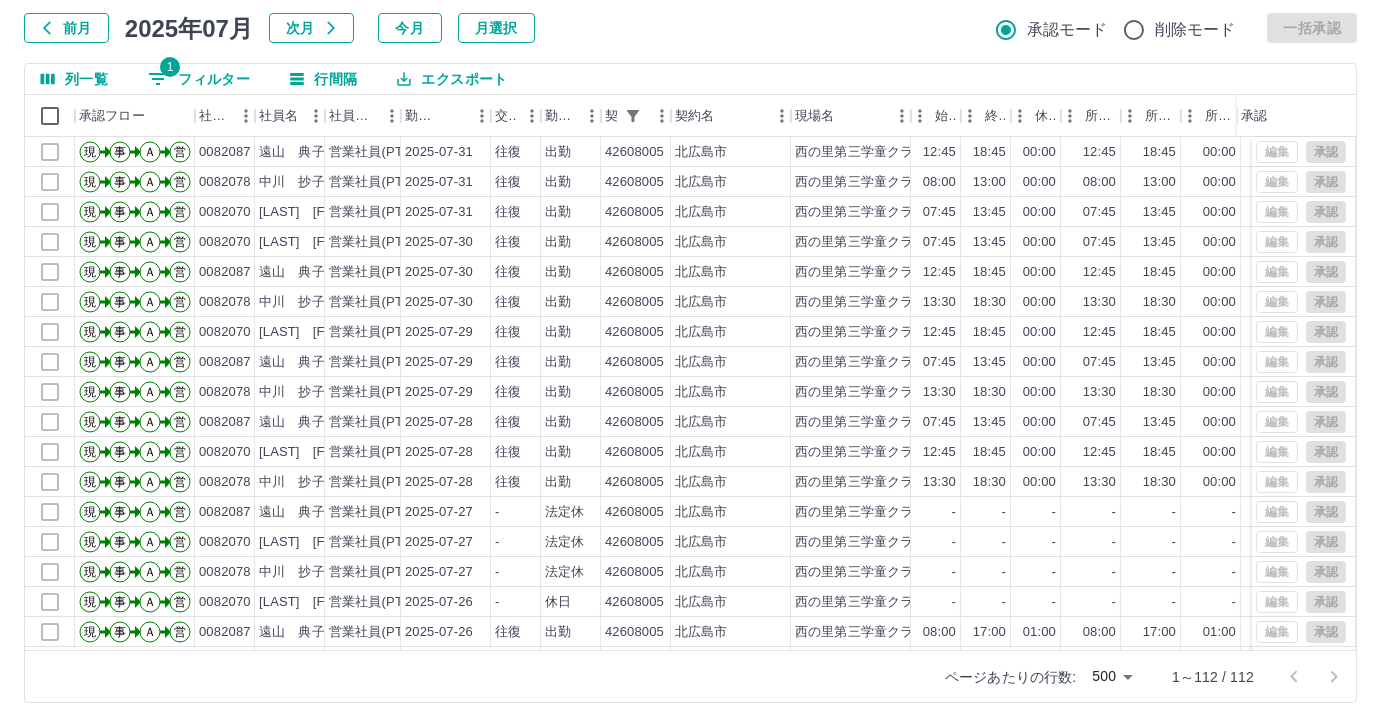 select on "**********" 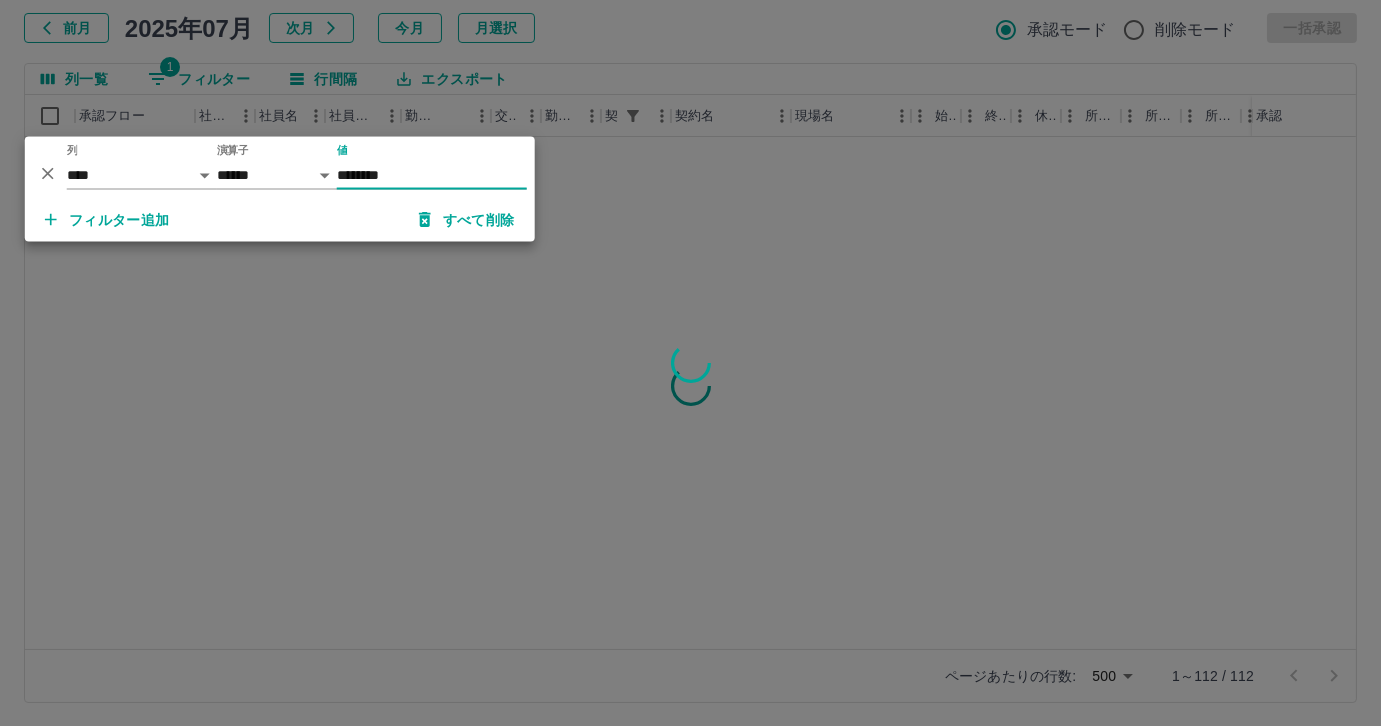 type on "********" 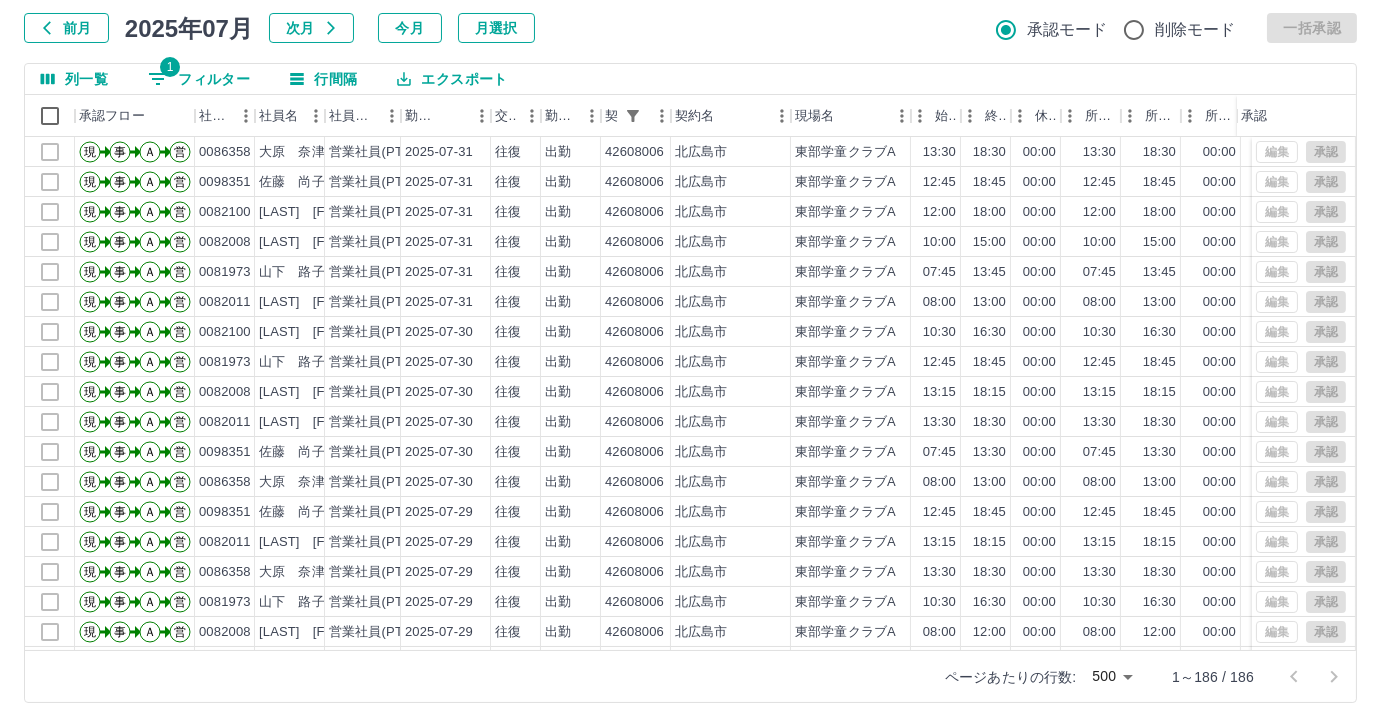 select on "**********" 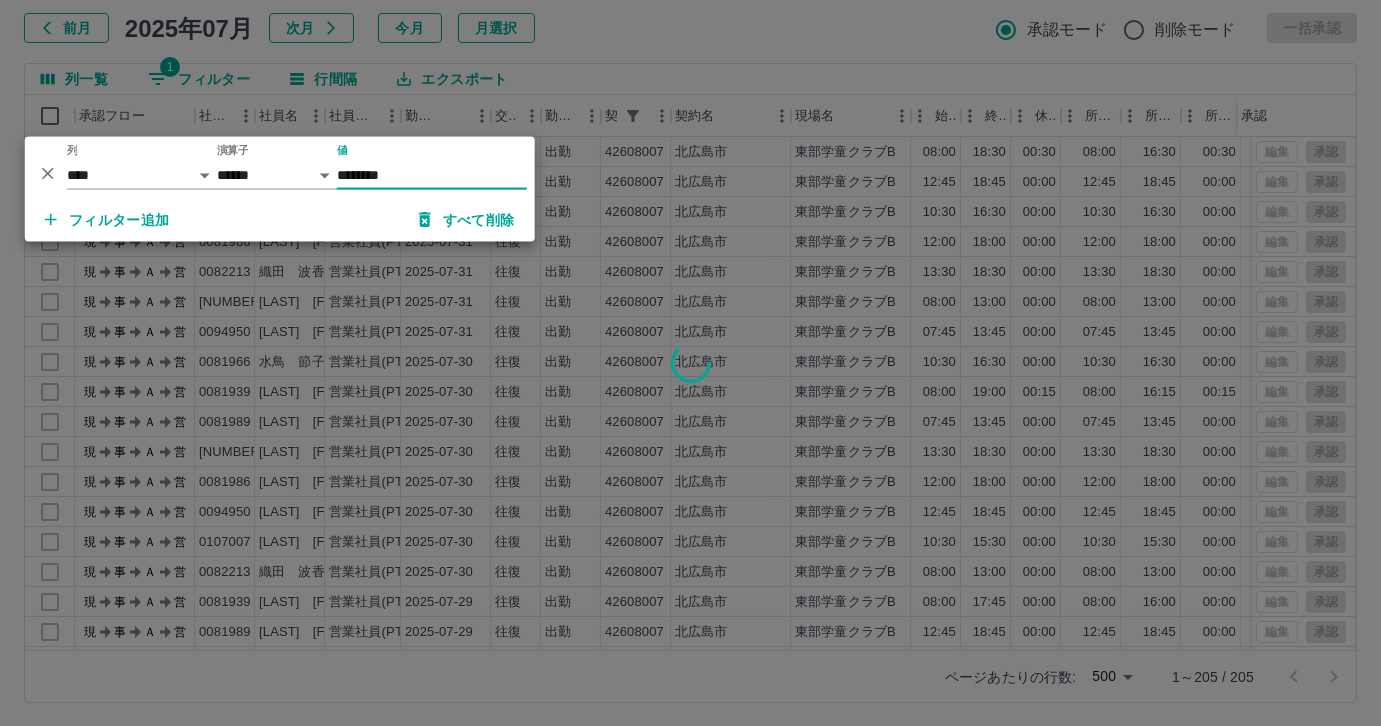 type on "********" 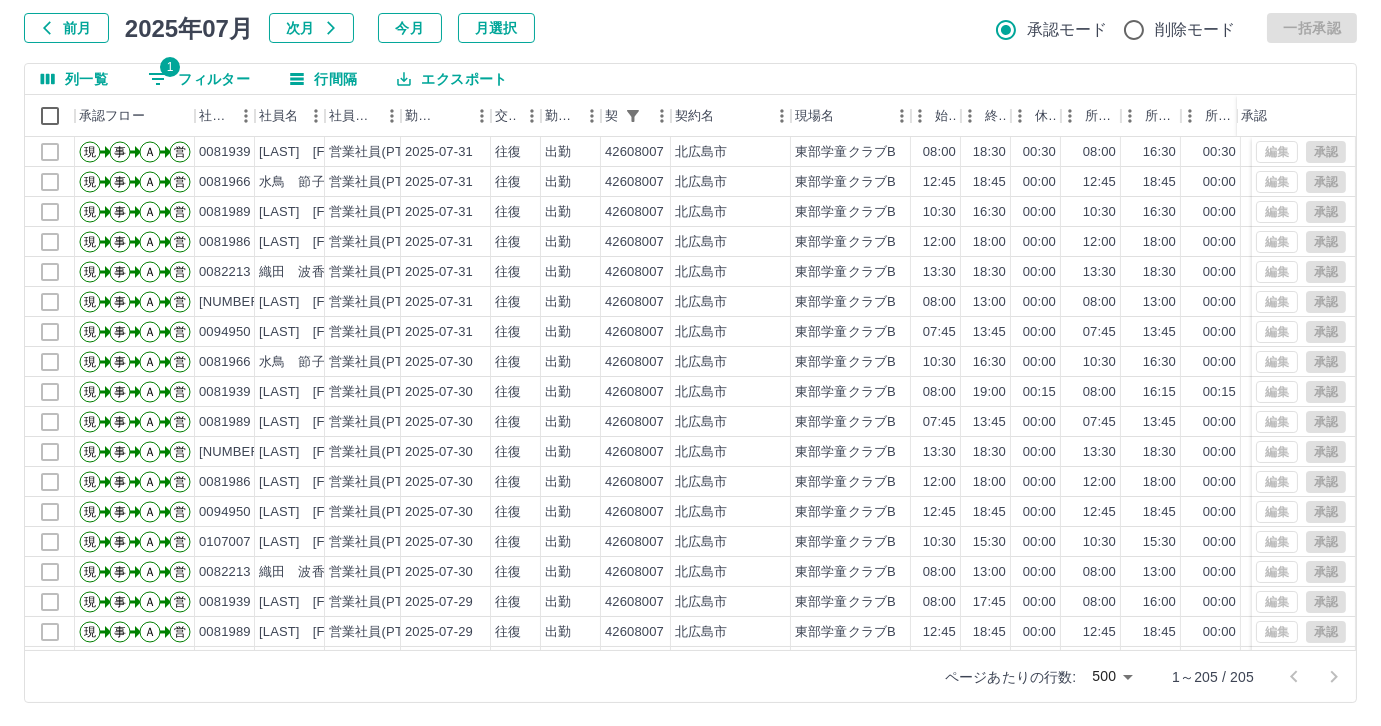 select on "**********" 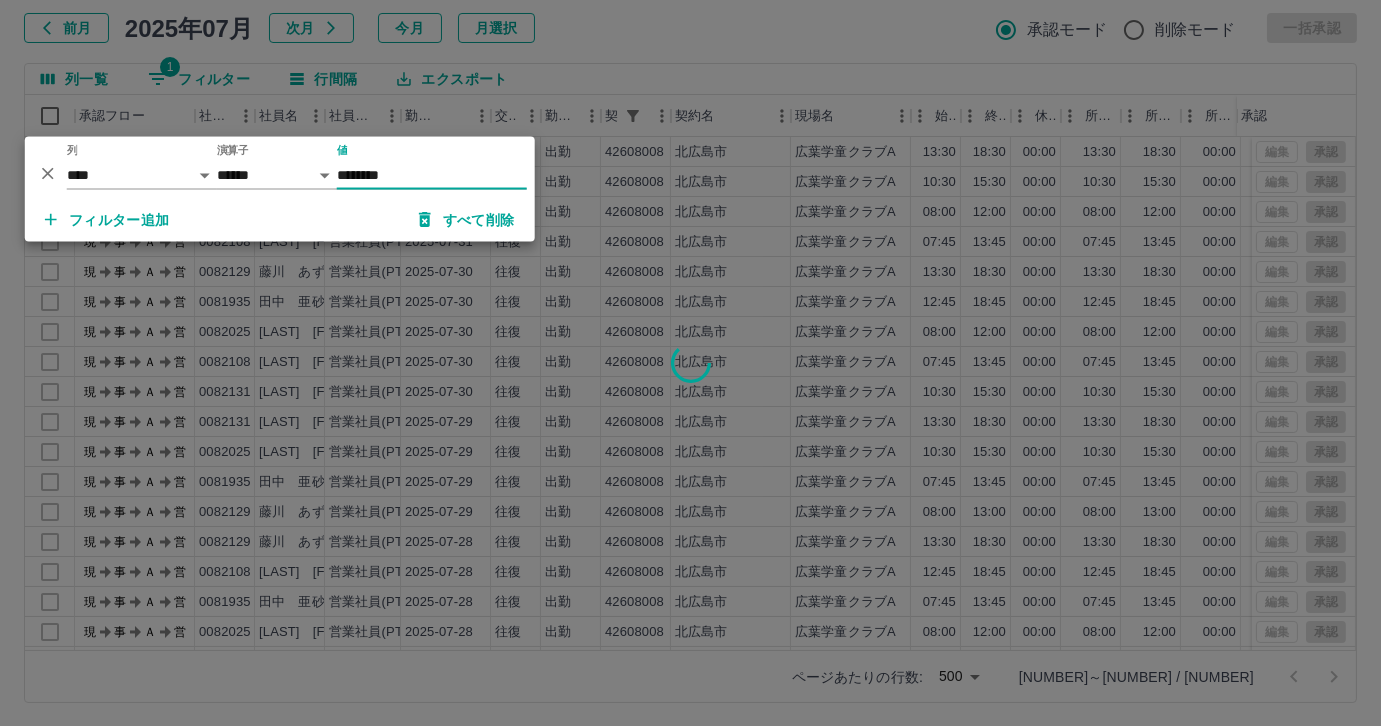 type on "********" 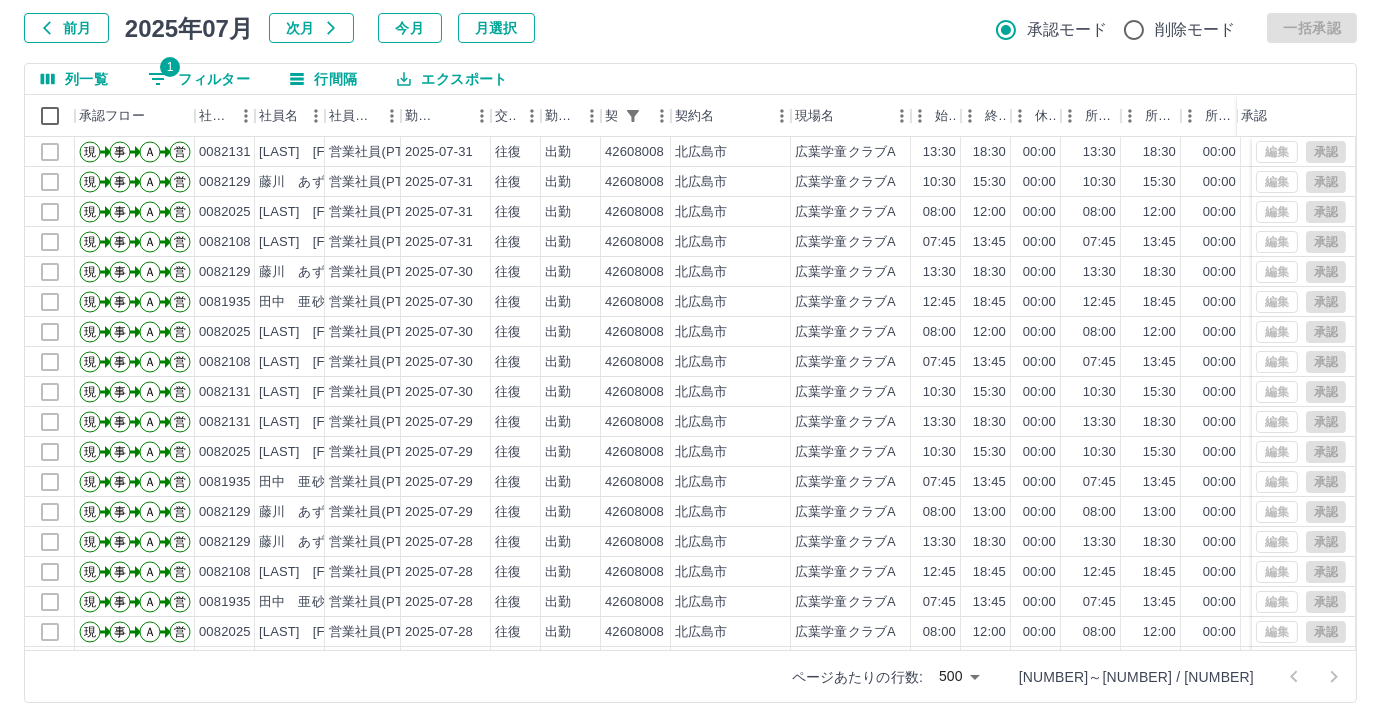 click on "1 フィルター" at bounding box center [199, 79] 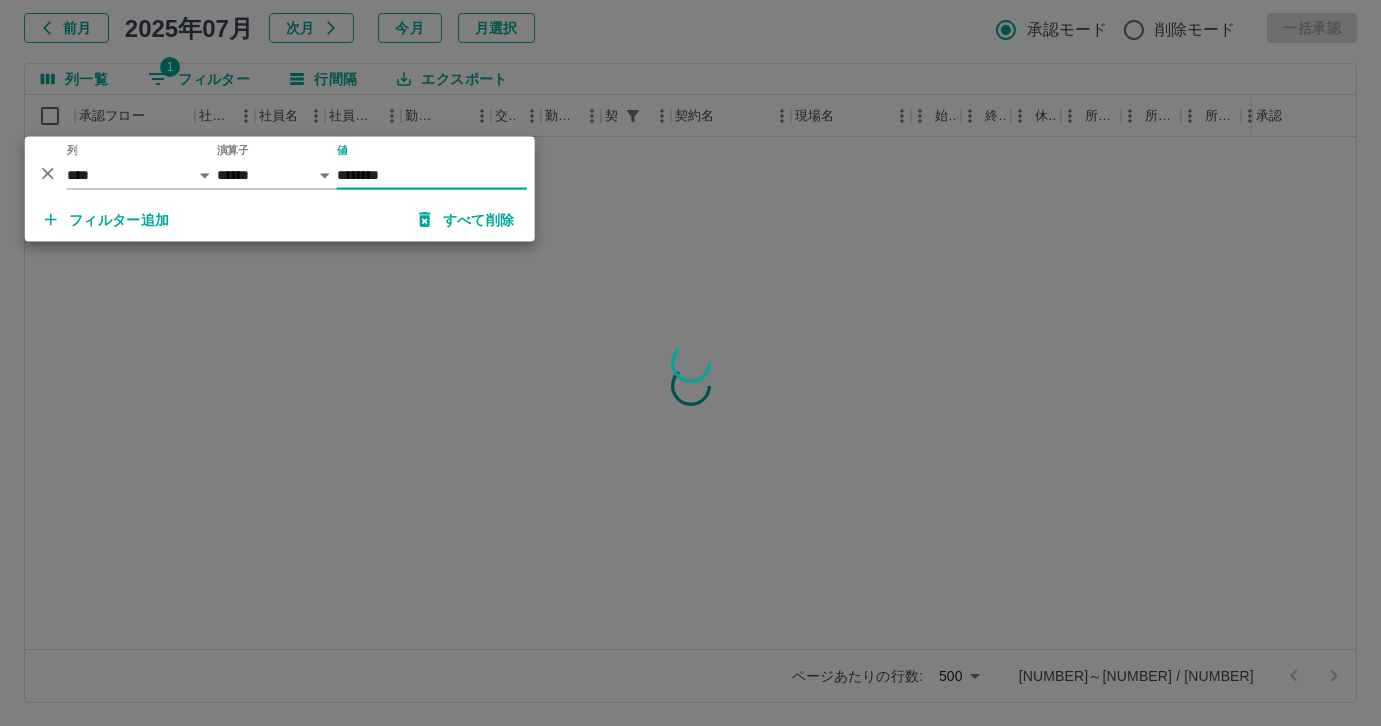 type on "********" 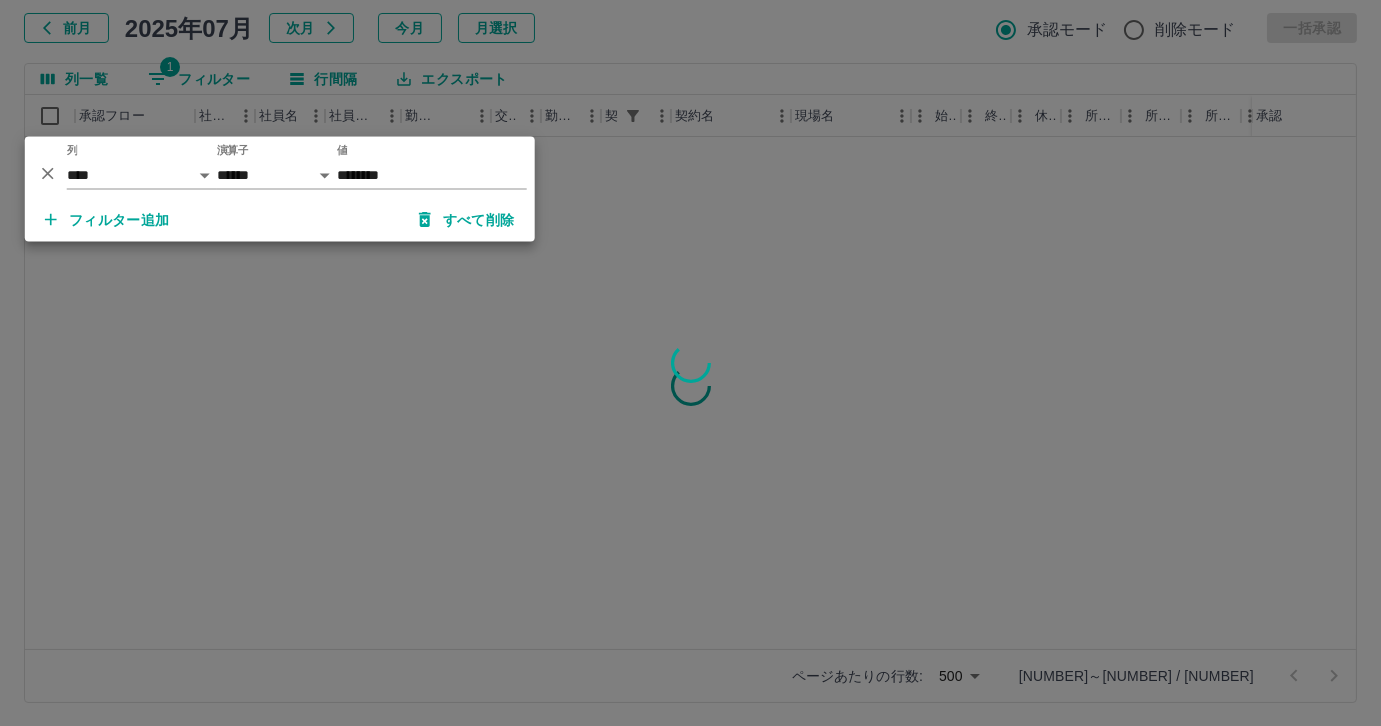 click at bounding box center [690, 363] 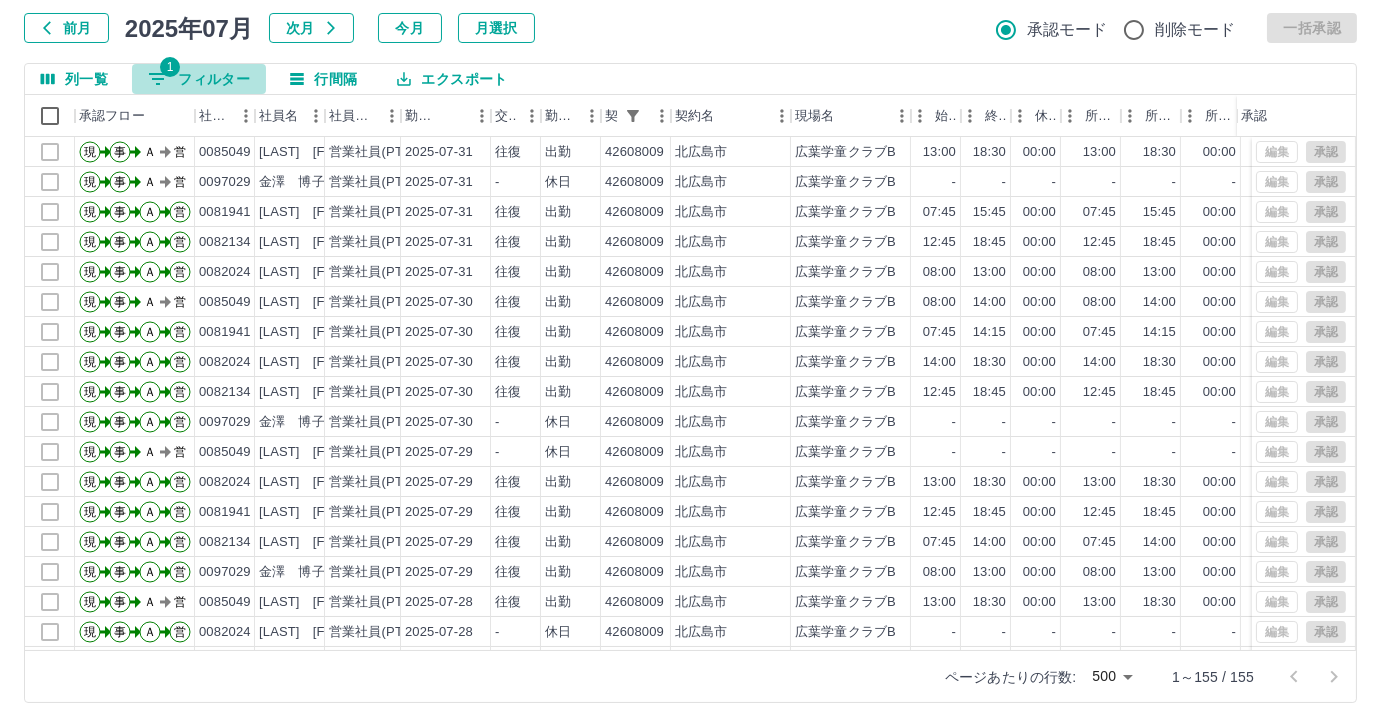 click on "1 フィルター" at bounding box center [199, 79] 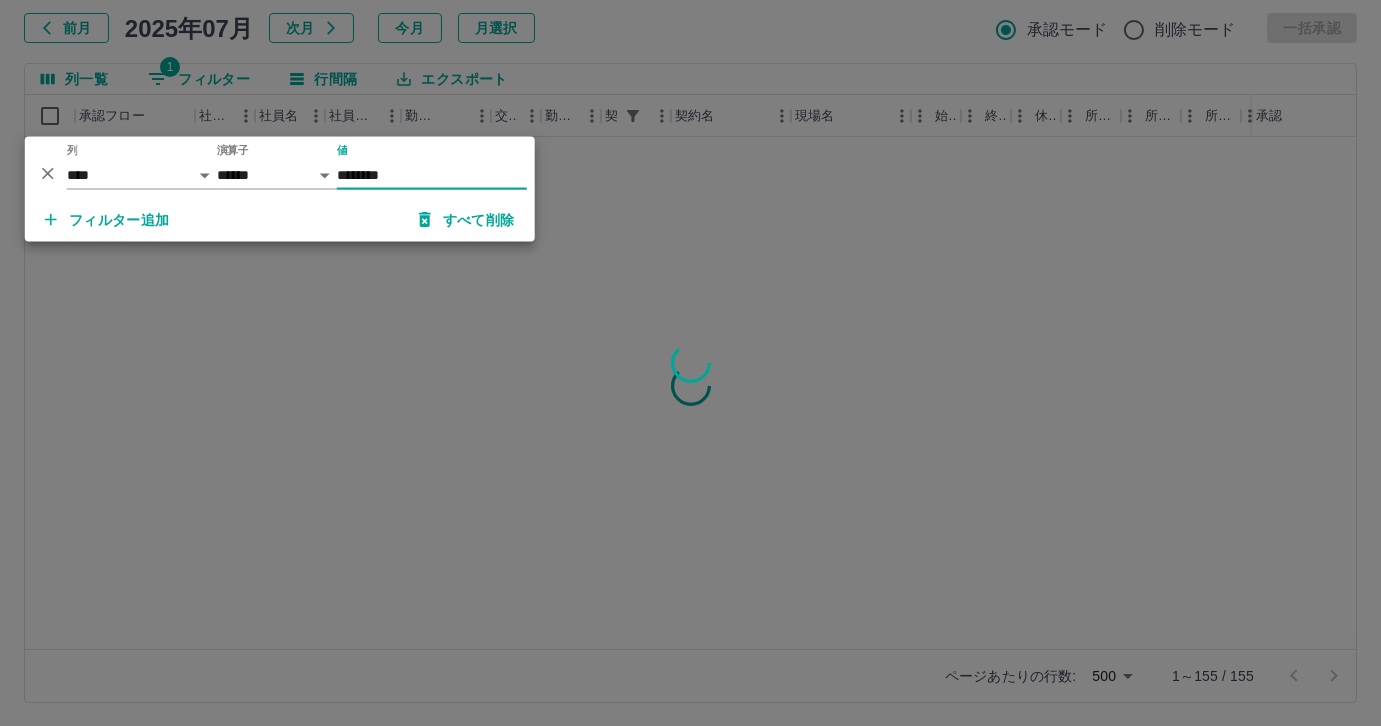 type on "********" 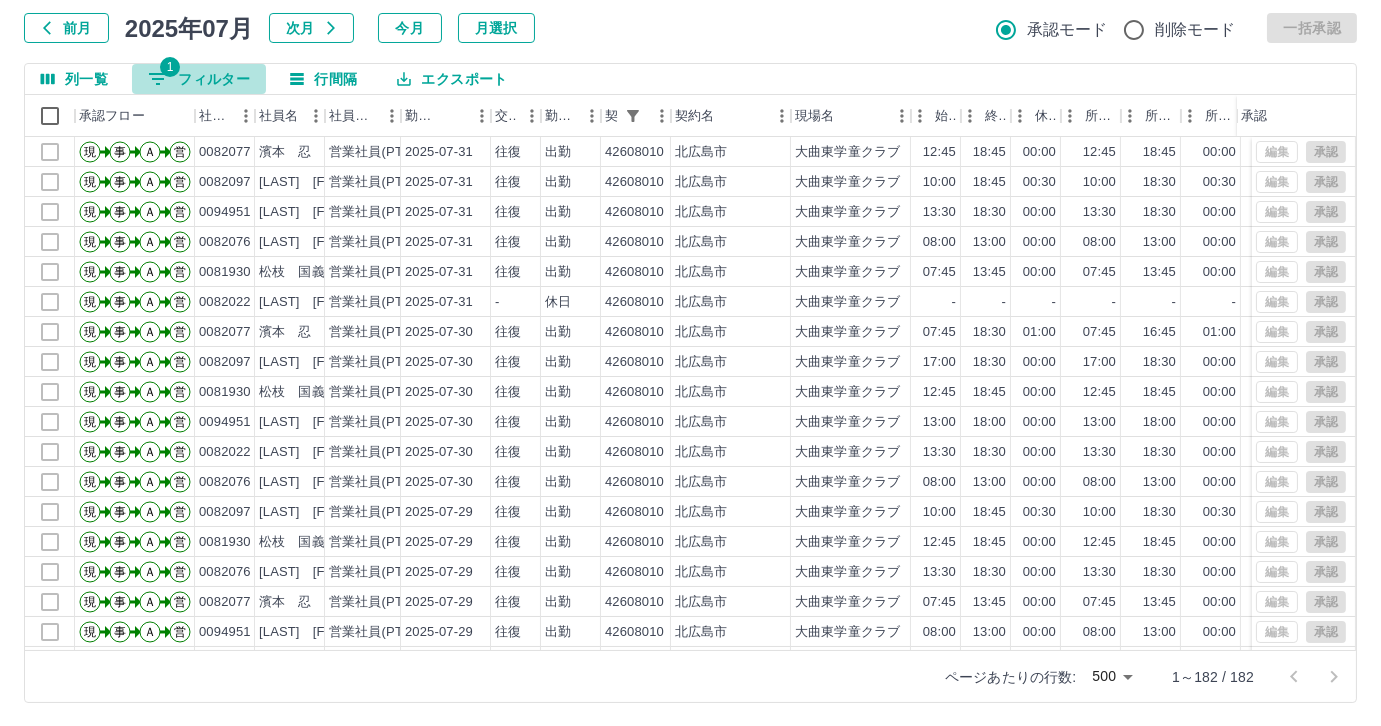 click on "1 フィルター" at bounding box center (199, 79) 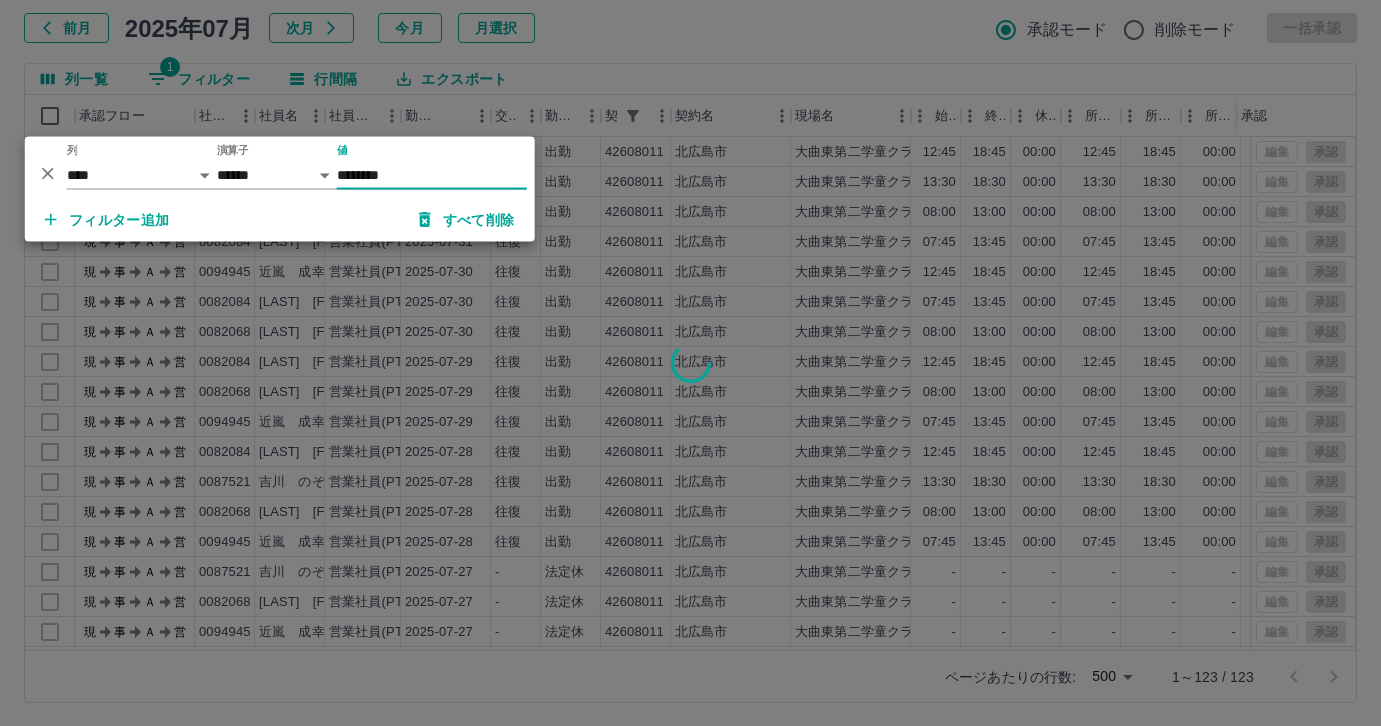 type on "********" 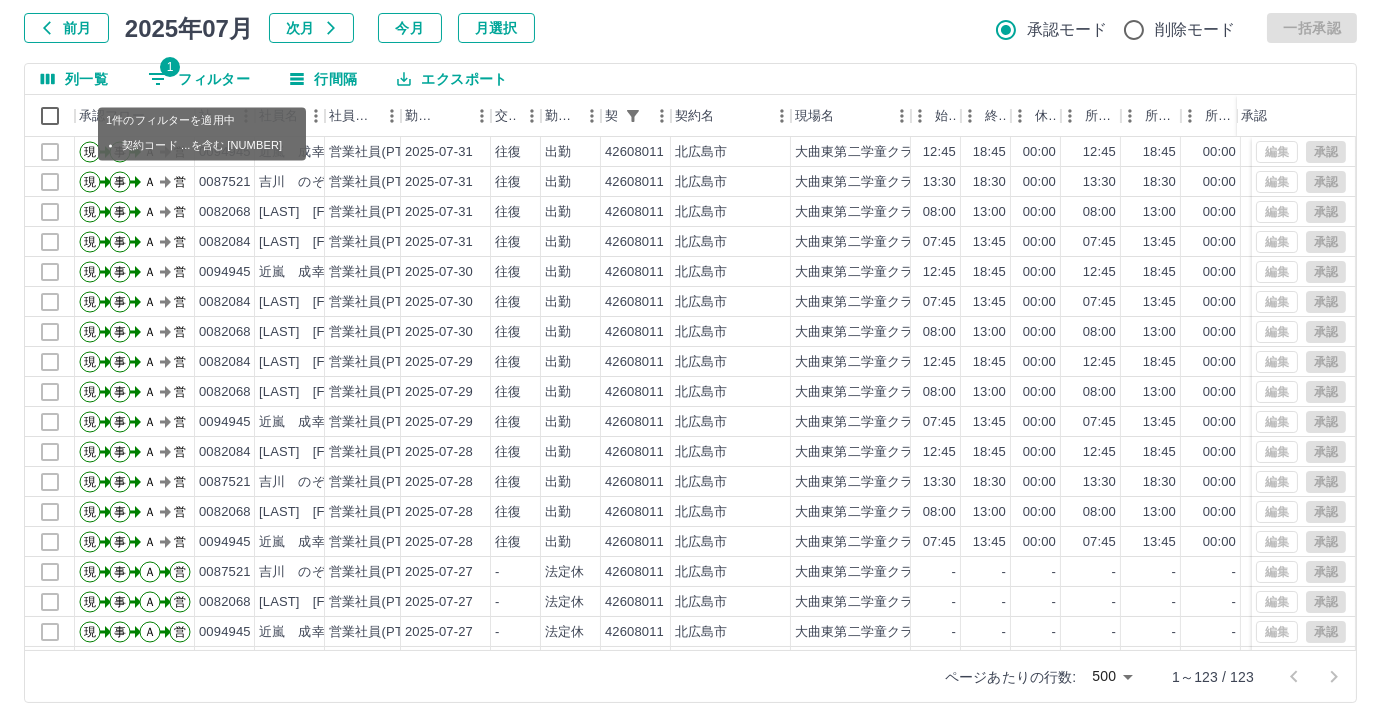 click on "1 フィルター" at bounding box center (199, 79) 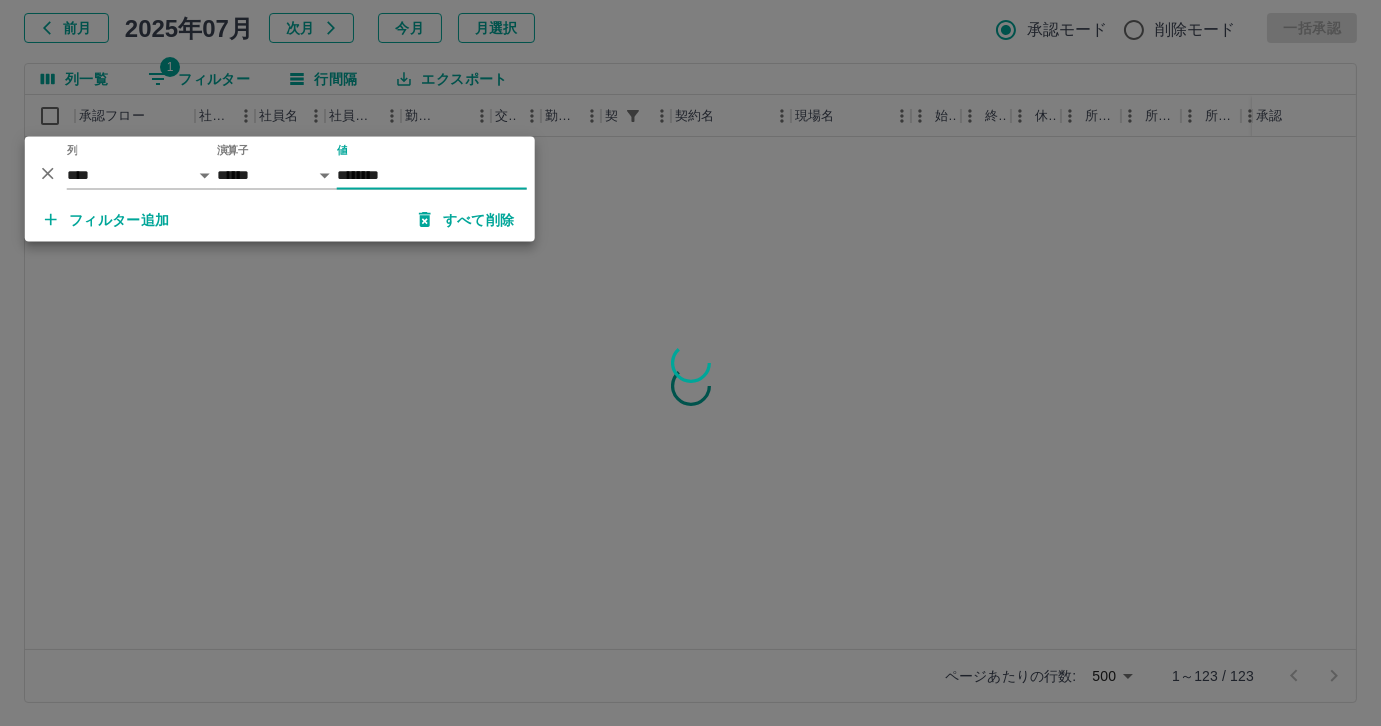type on "********" 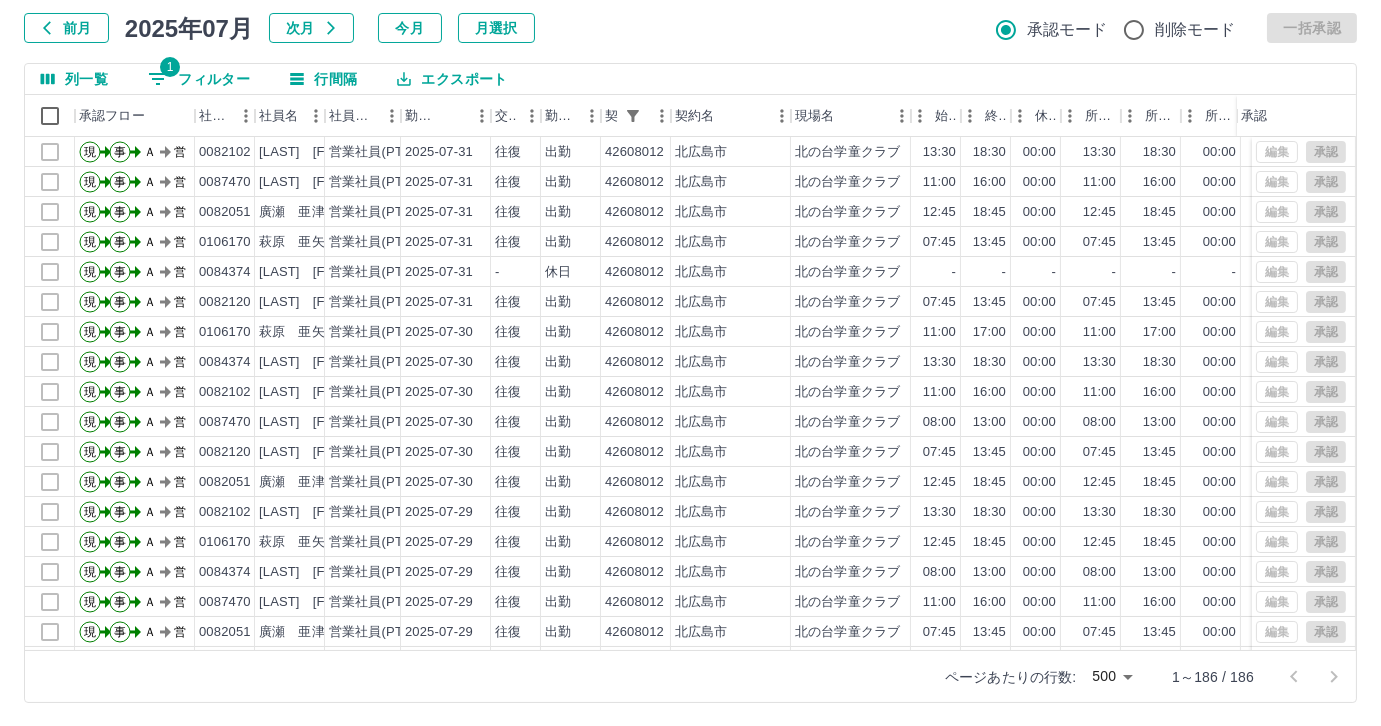 click on "1 フィルター" at bounding box center (199, 79) 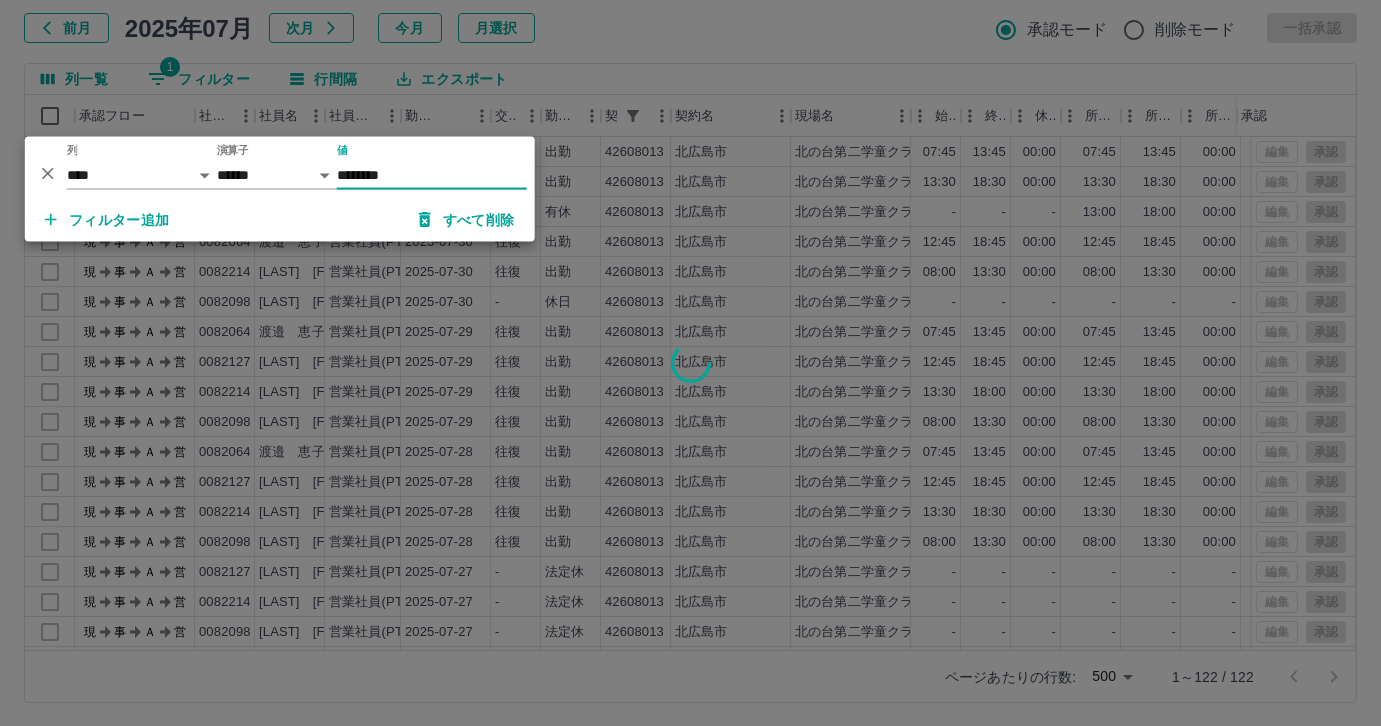 type on "********" 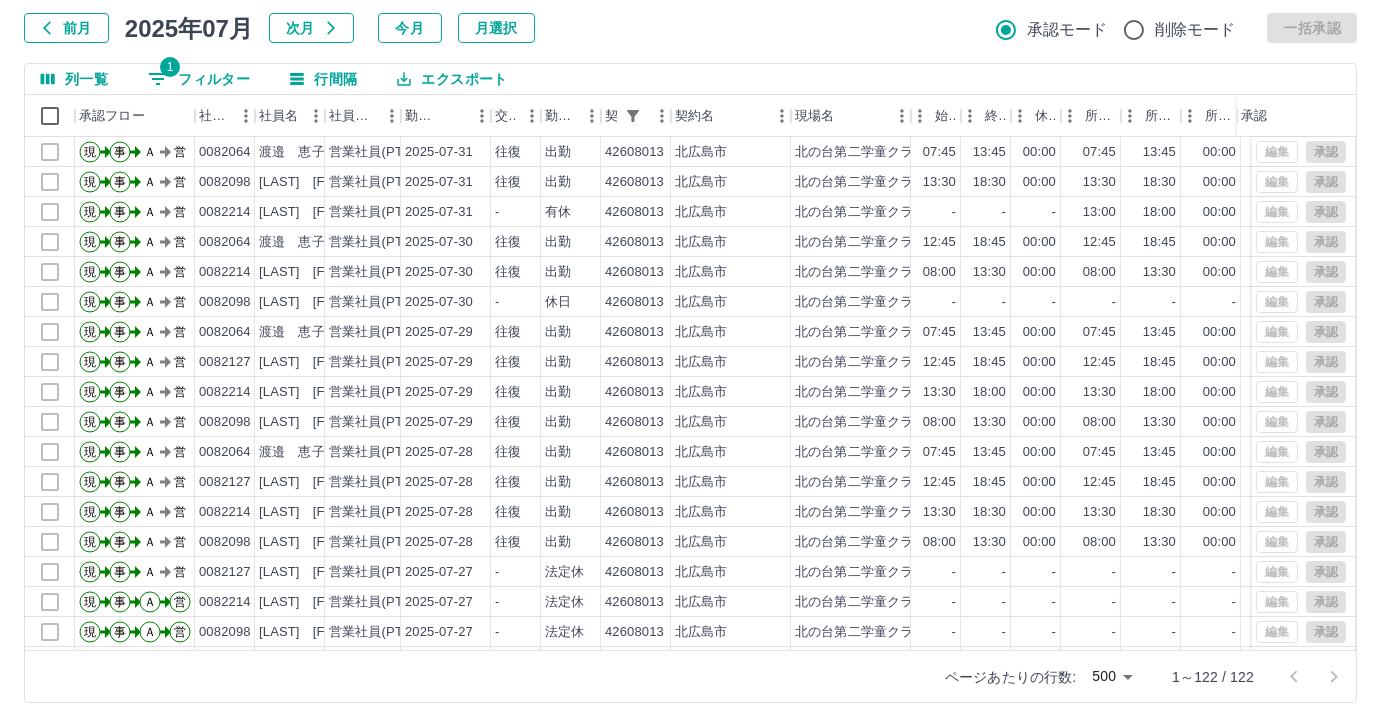select on "**********" 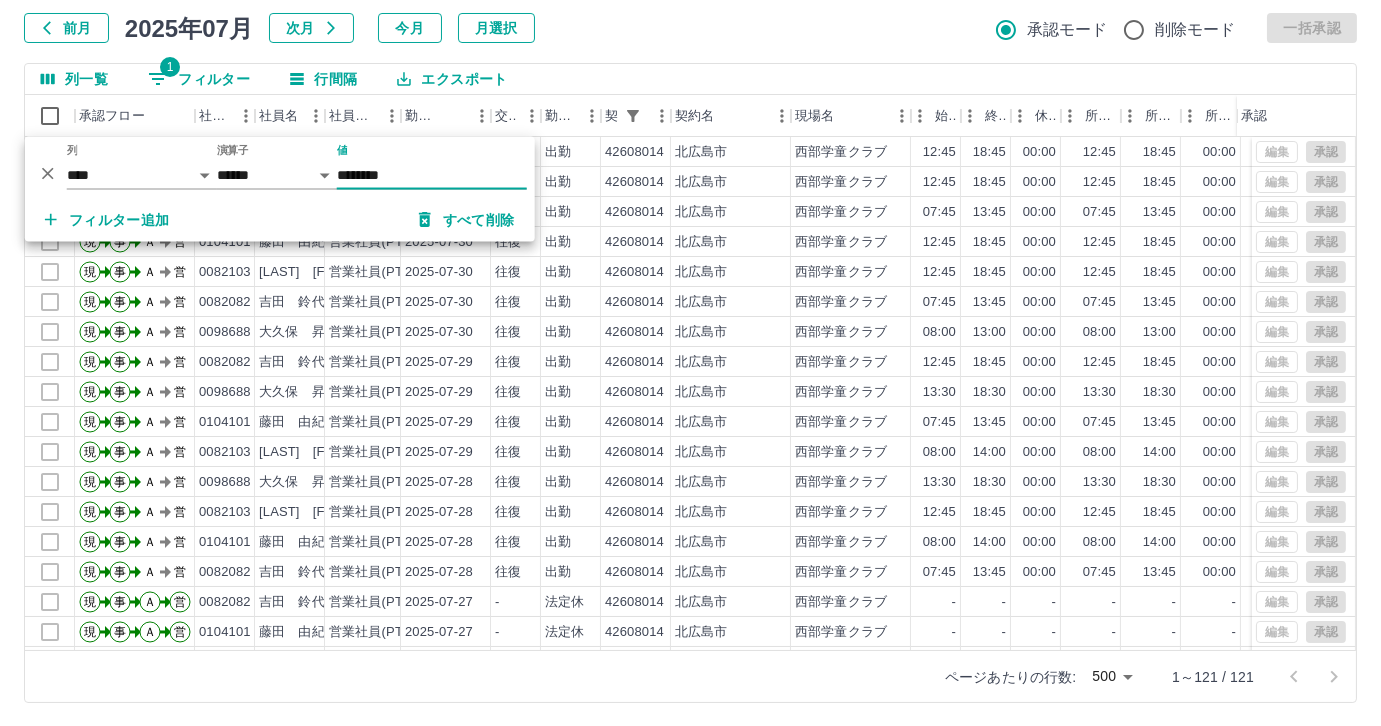 type on "********" 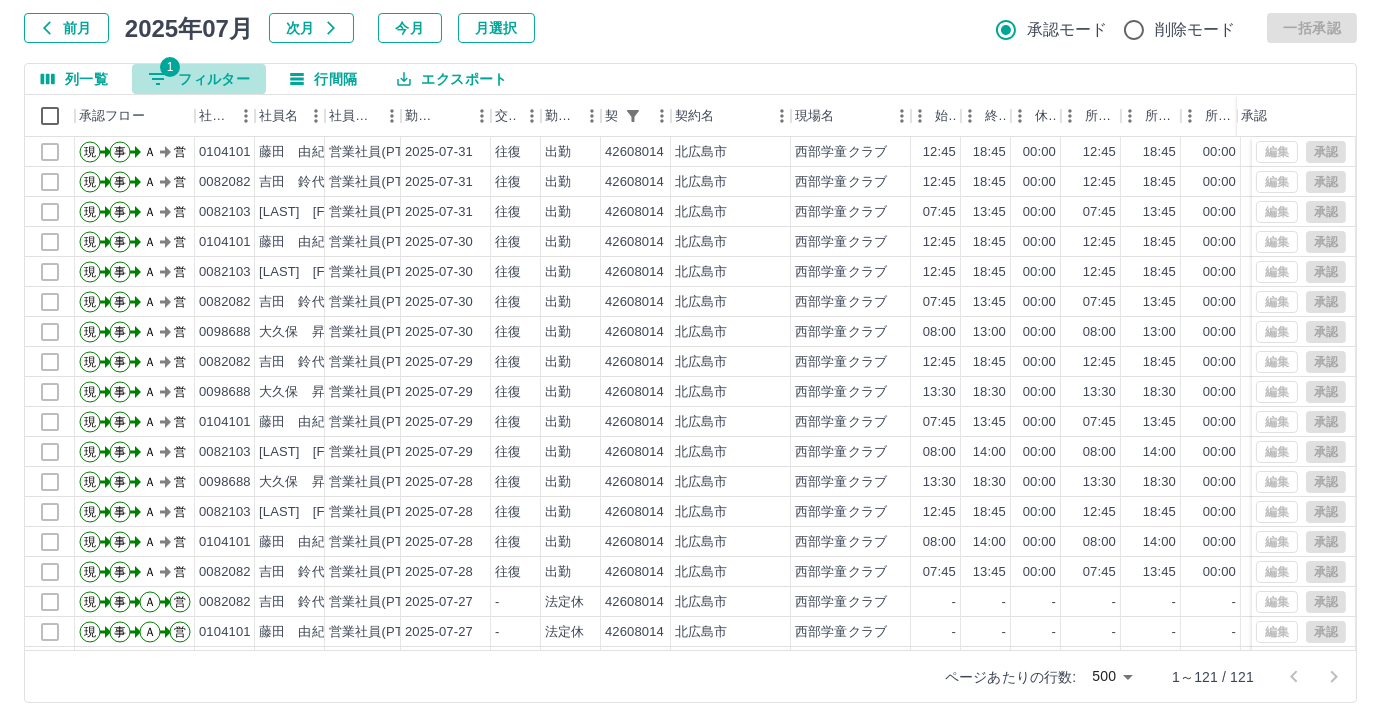 click on "1 フィルター" at bounding box center (199, 79) 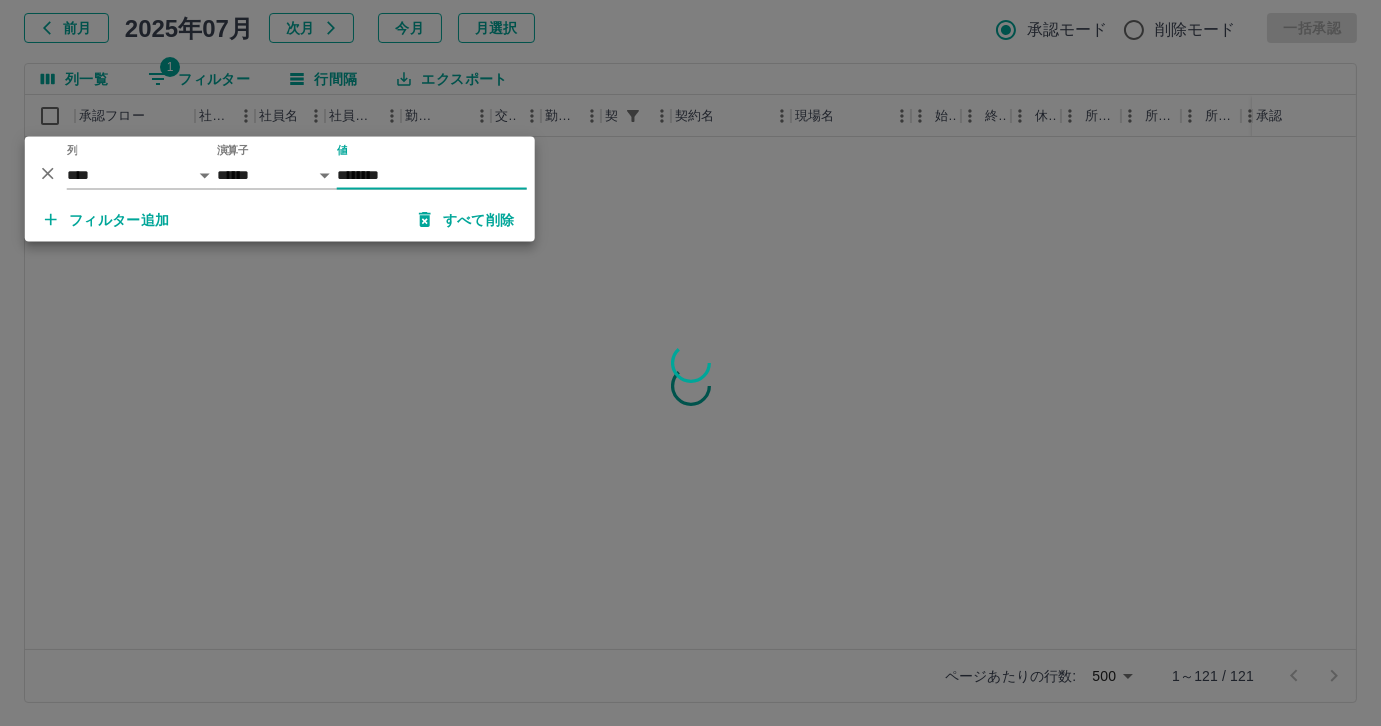 type on "********" 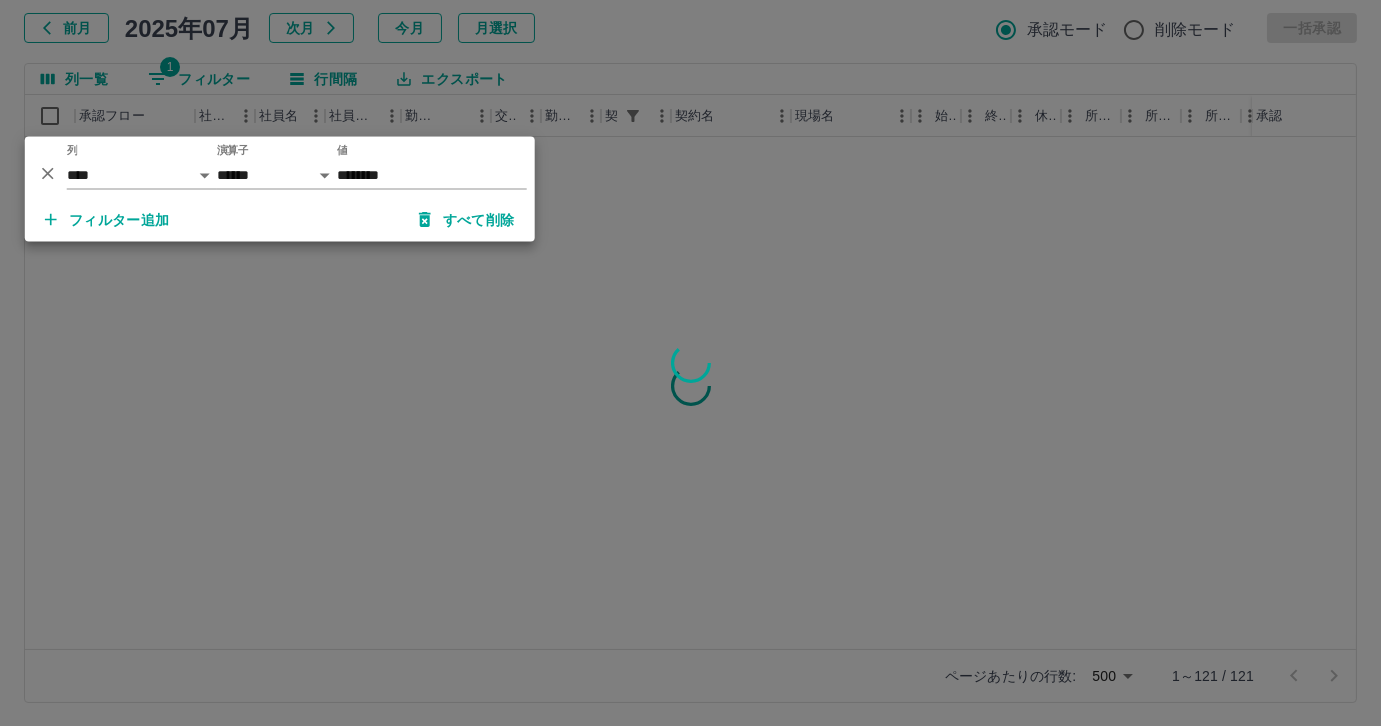 click at bounding box center (690, 363) 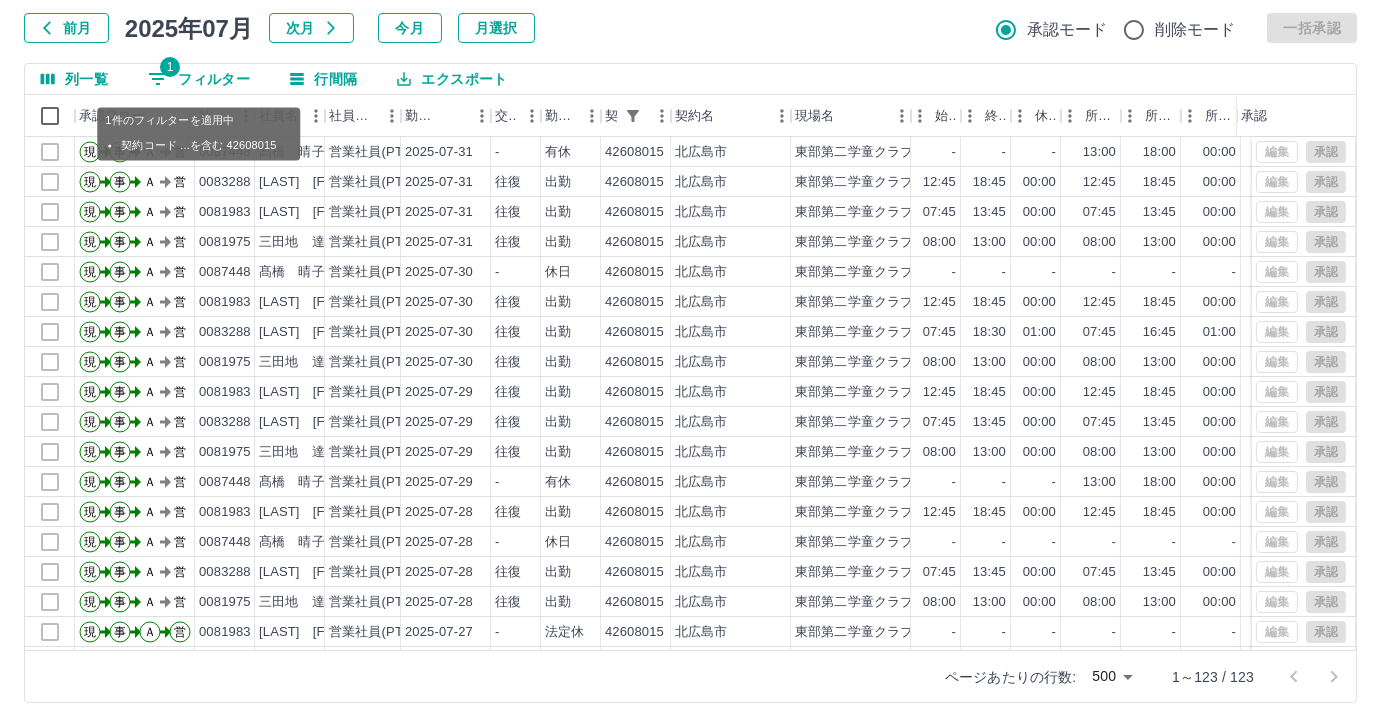 click on "1 フィルター" at bounding box center [199, 79] 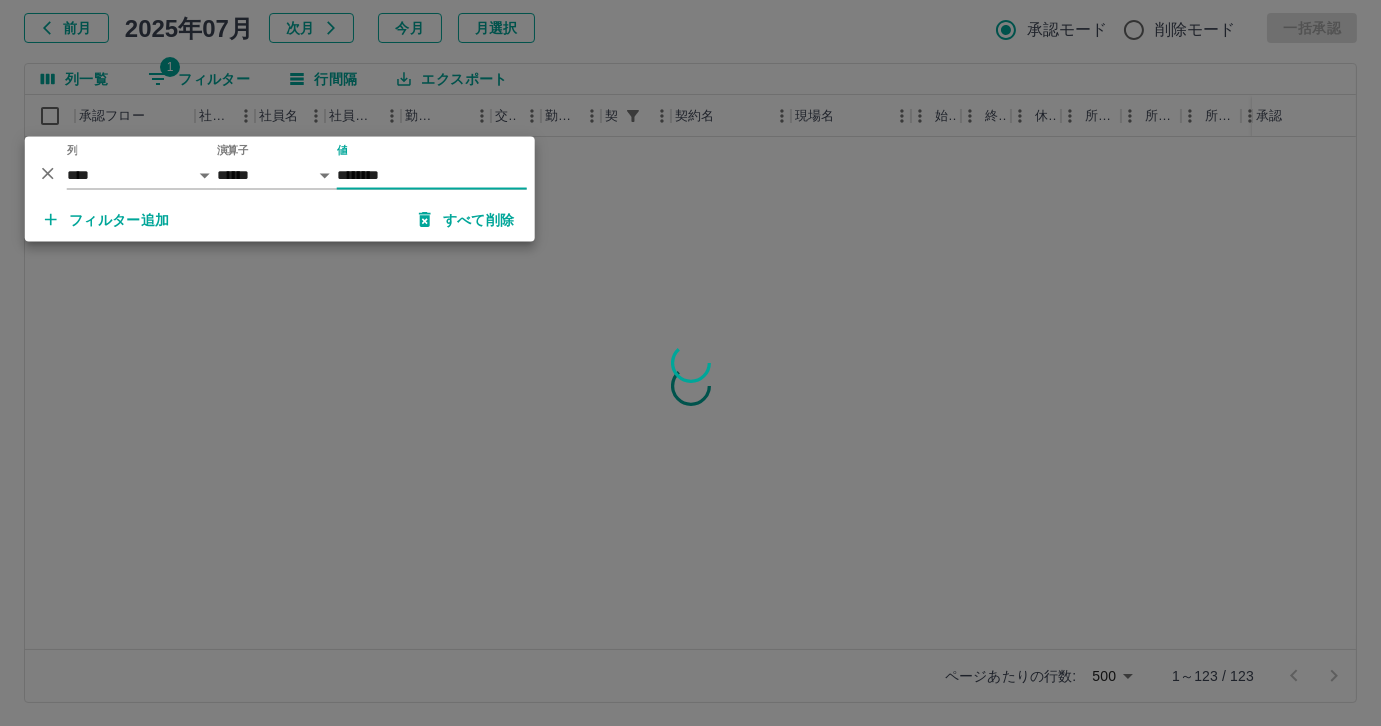 type on "********" 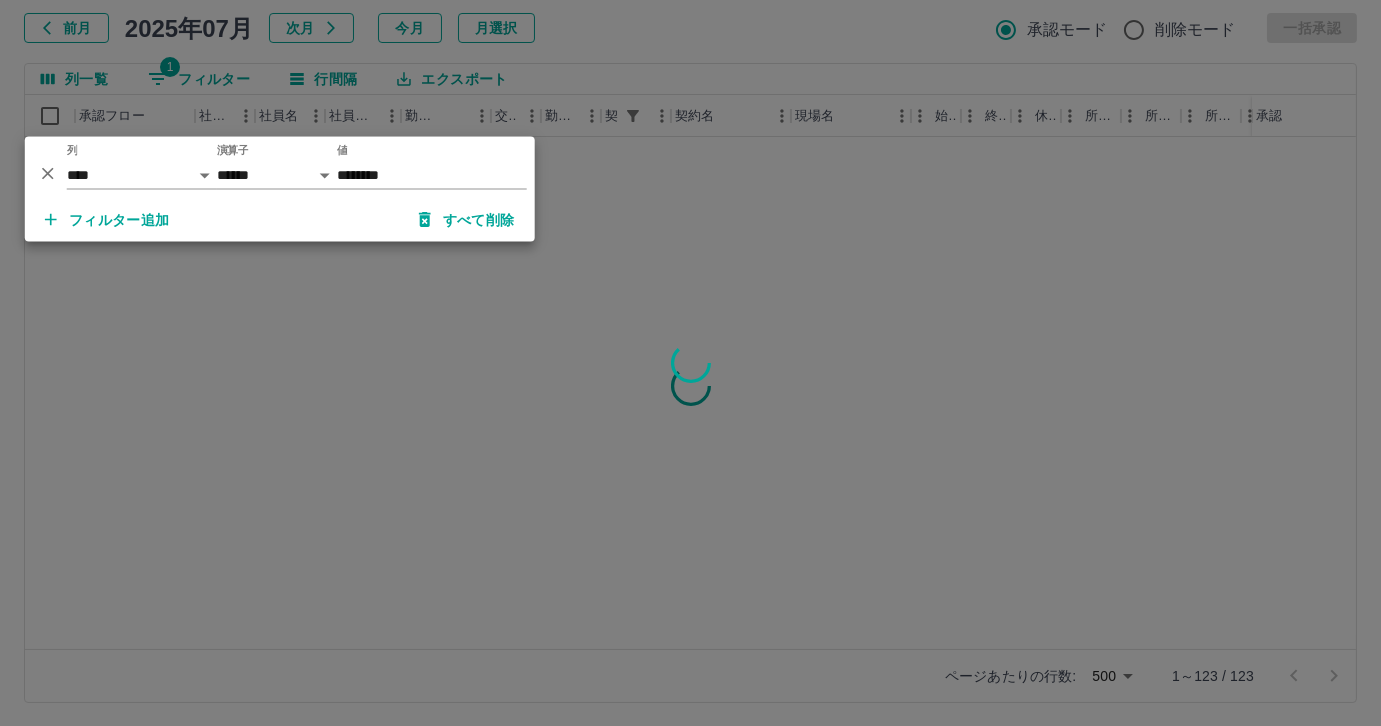 click at bounding box center (690, 363) 